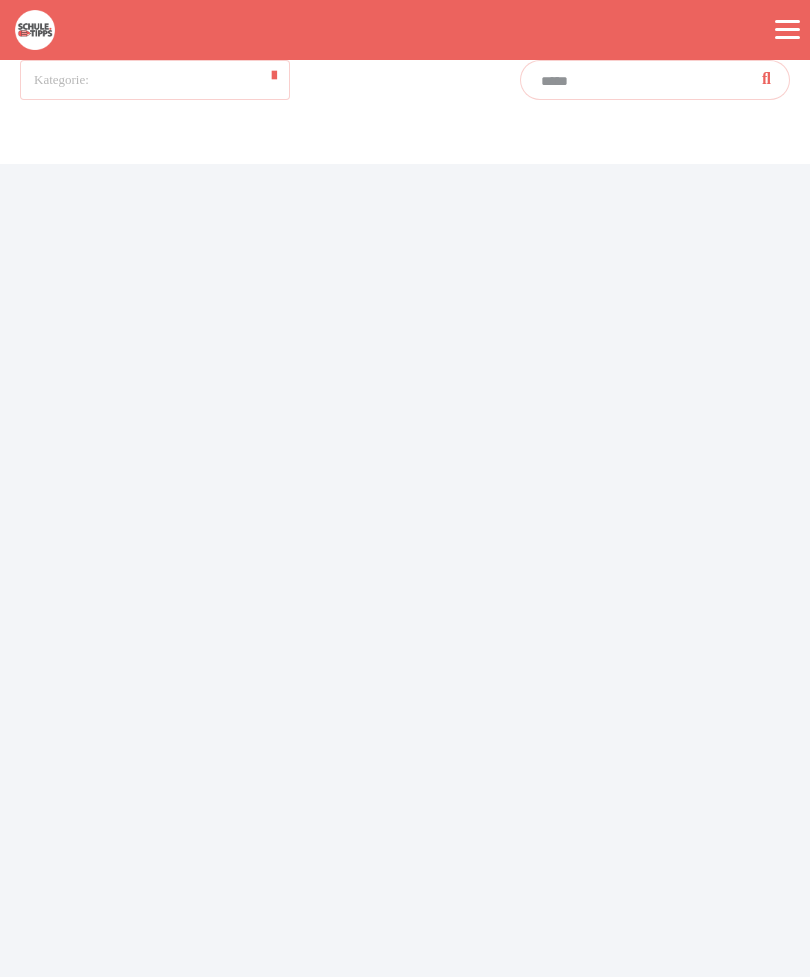 scroll, scrollTop: 0, scrollLeft: 0, axis: both 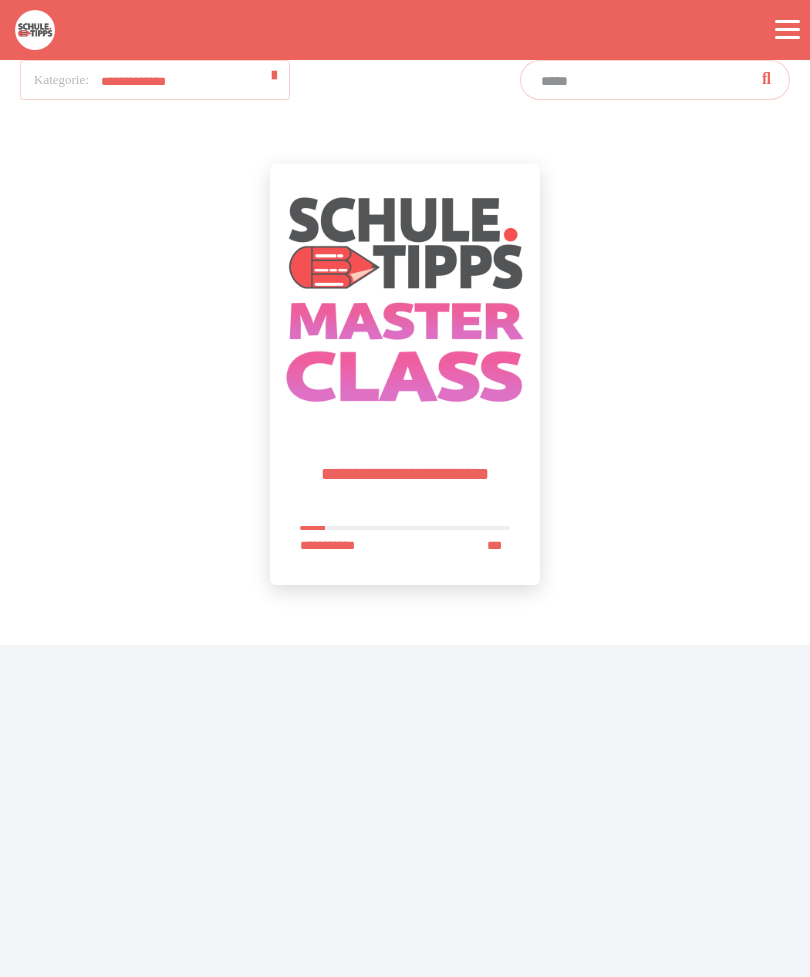 click at bounding box center (405, 299) 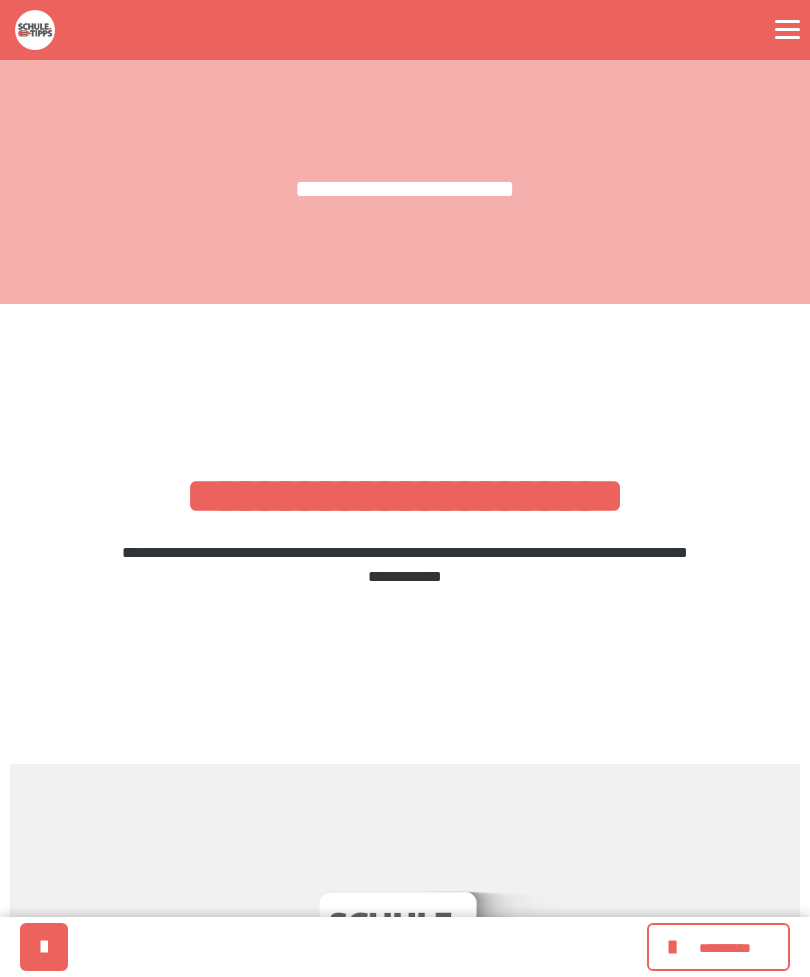 click on "**********" at bounding box center [718, 947] 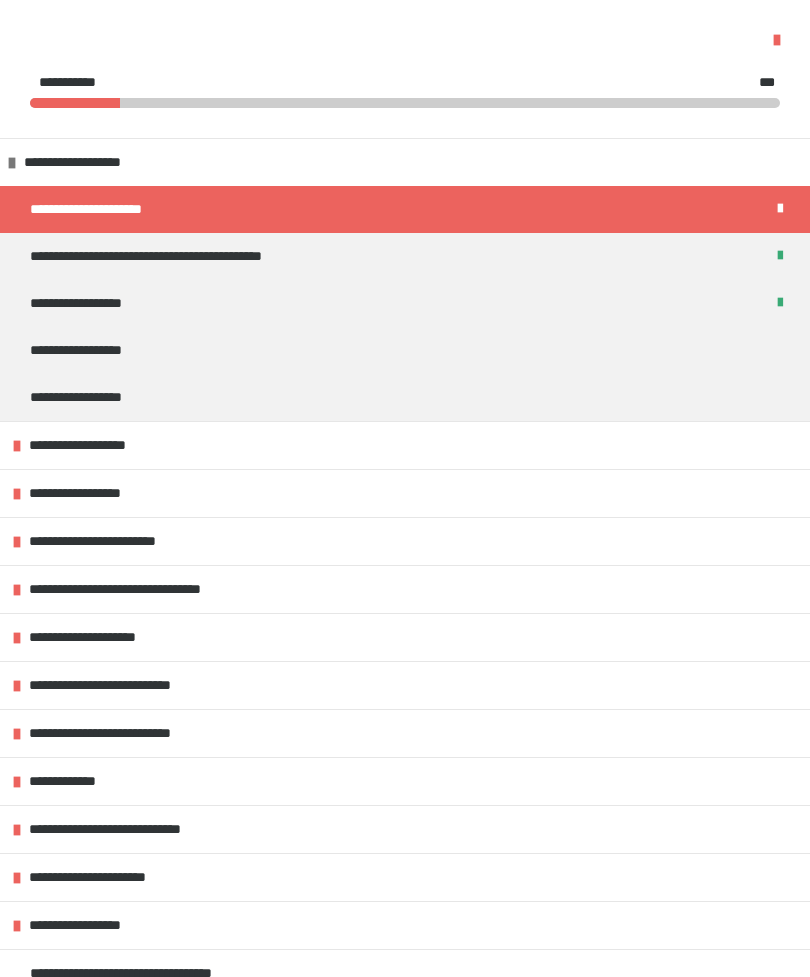 click on "**********" at bounding box center (95, 445) 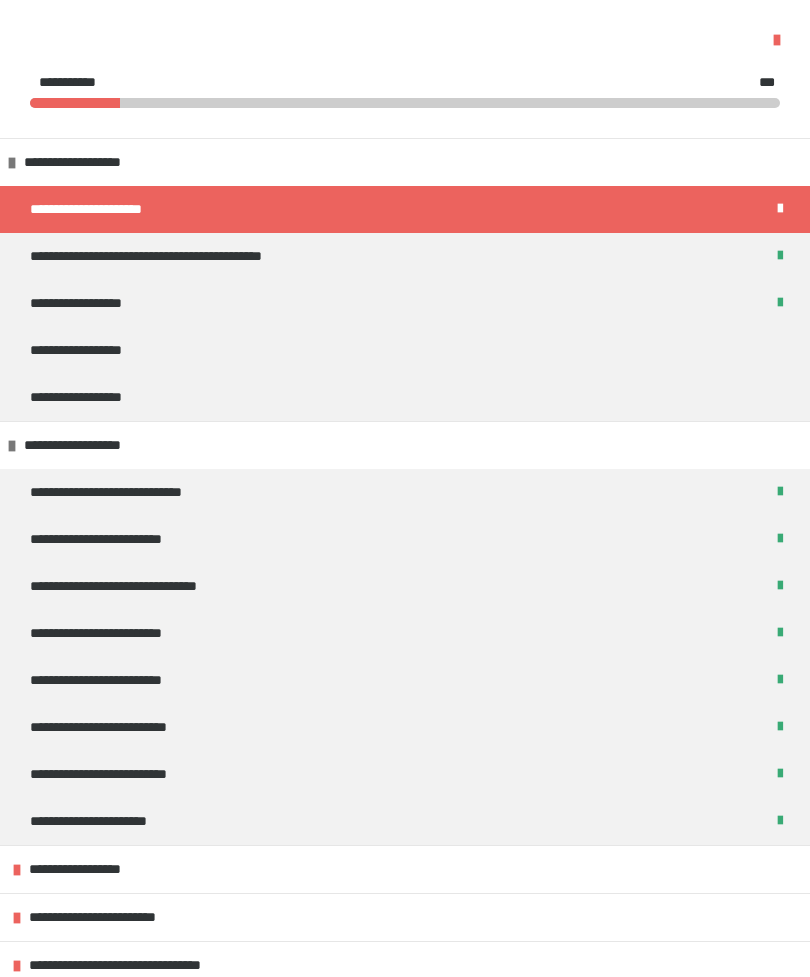 click on "**********" at bounding box center (405, 492) 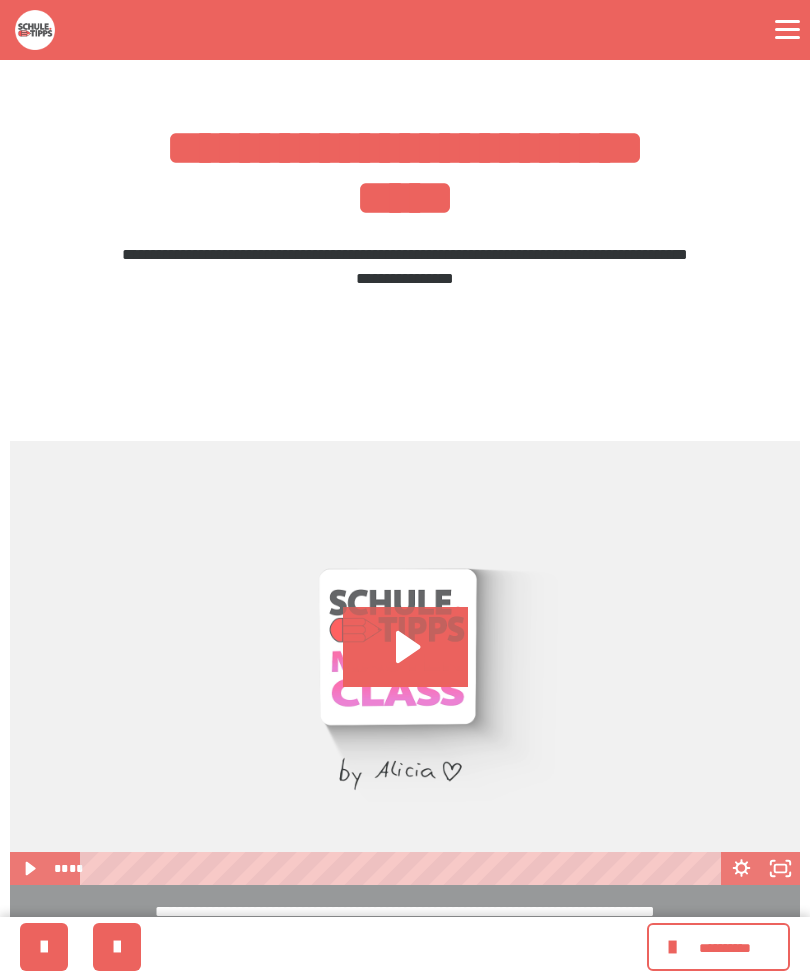 scroll, scrollTop: 359, scrollLeft: 0, axis: vertical 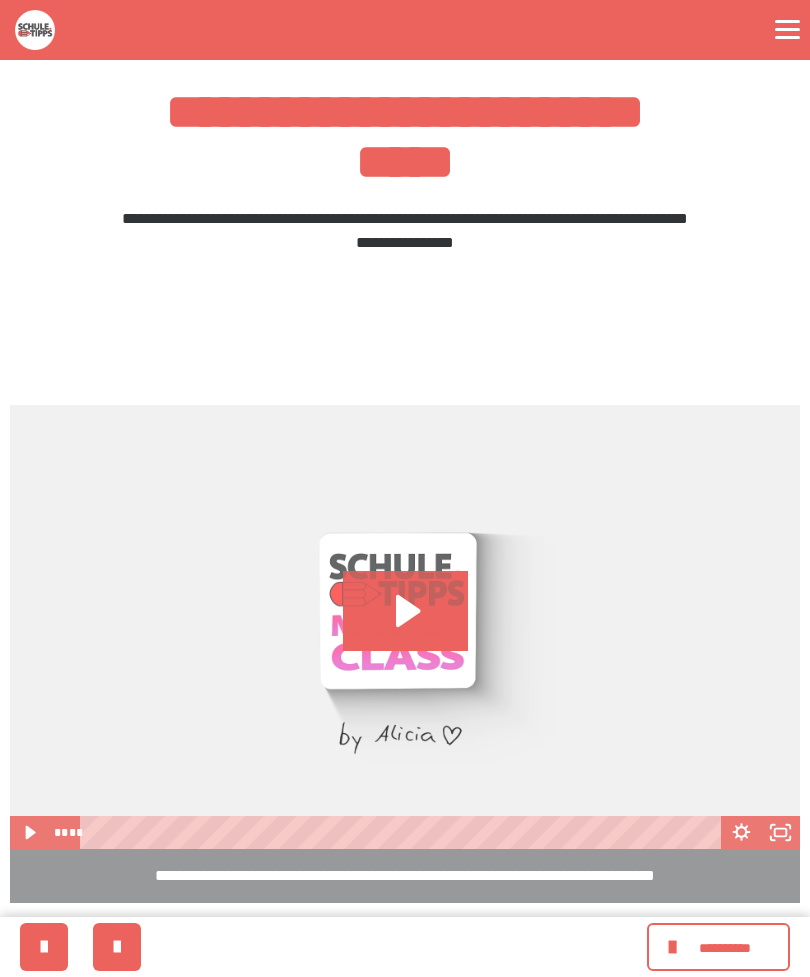 click at bounding box center [405, 627] 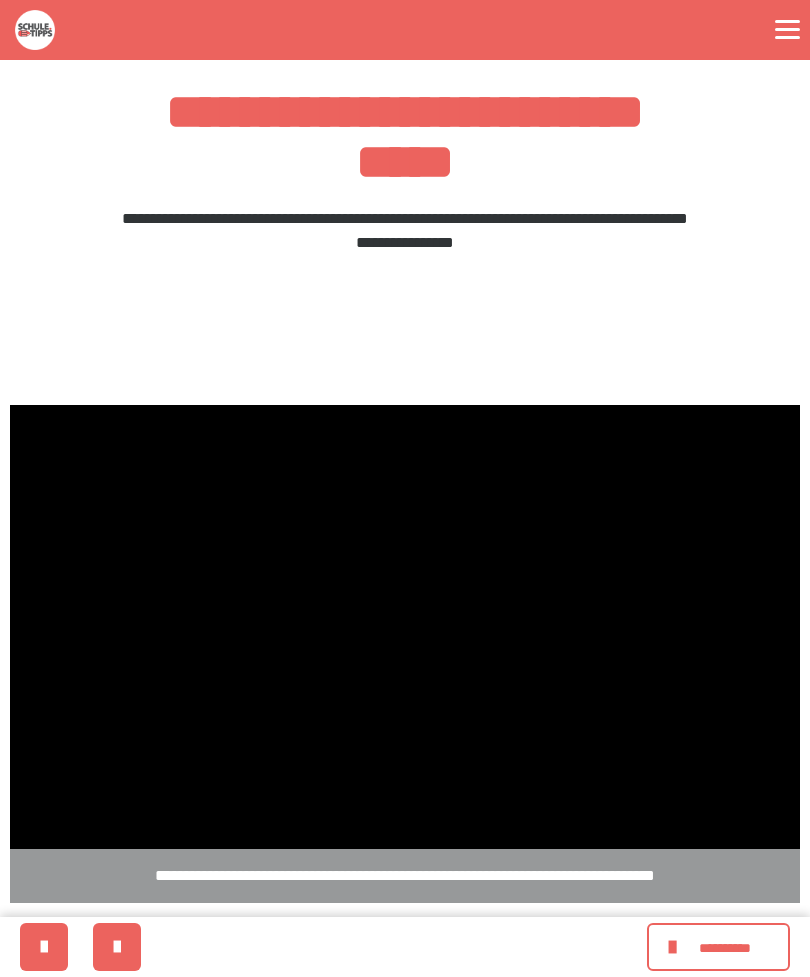click at bounding box center (405, 627) 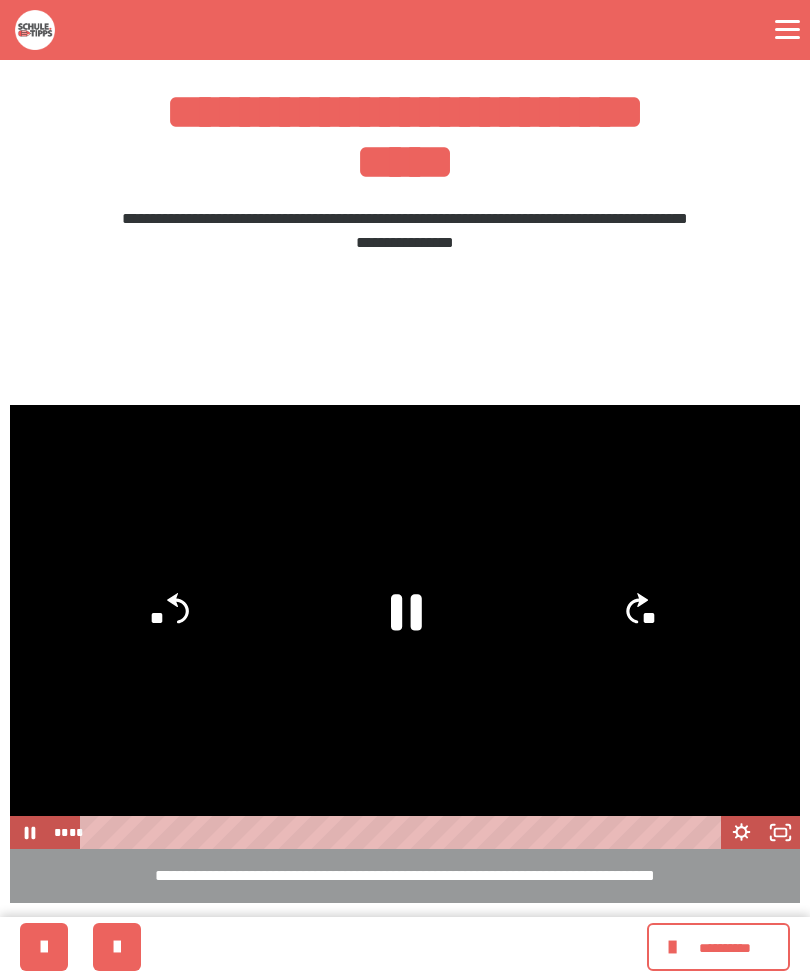 click on "**********" at bounding box center (725, 948) 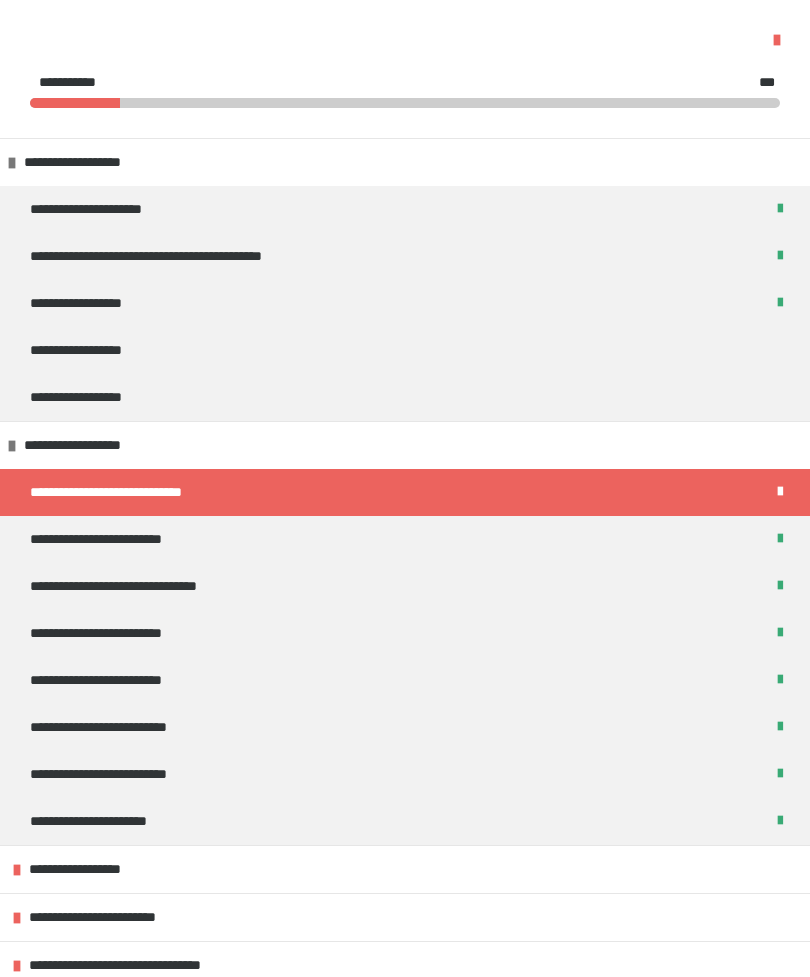 click on "**********" at bounding box center (405, 539) 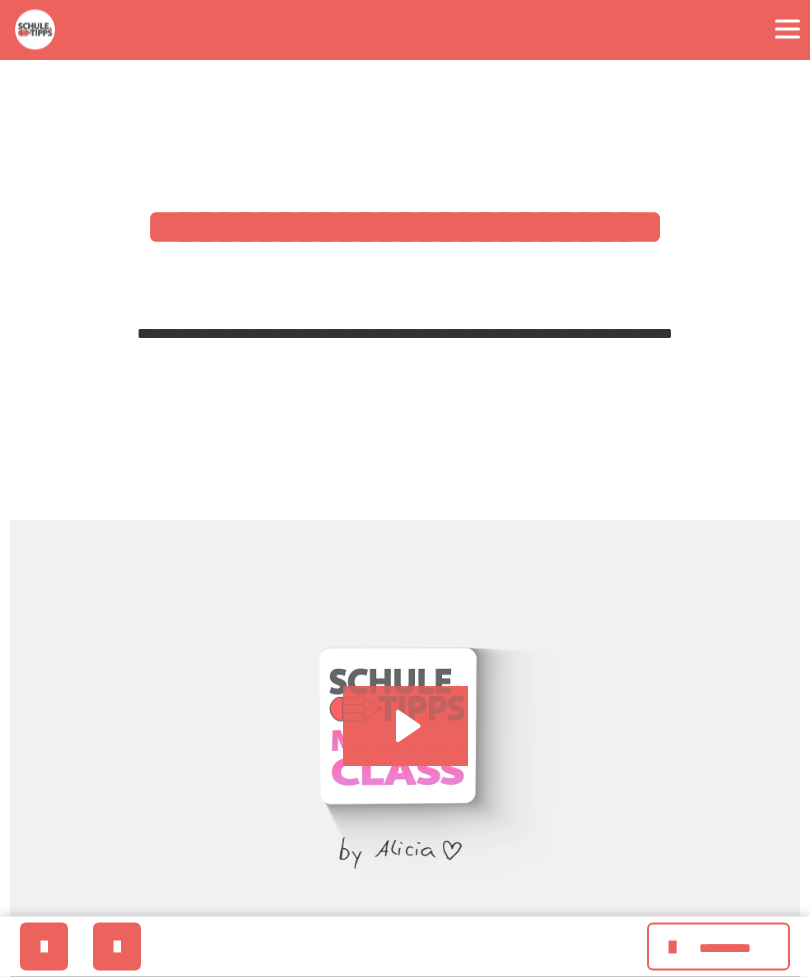 scroll, scrollTop: 359, scrollLeft: 0, axis: vertical 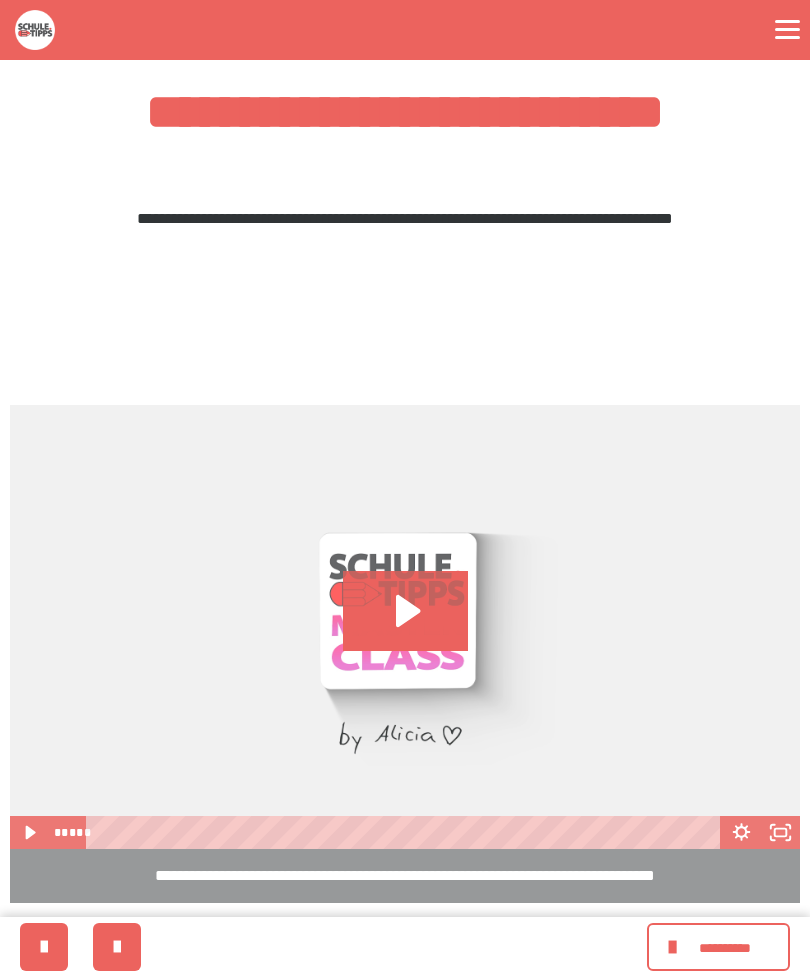click 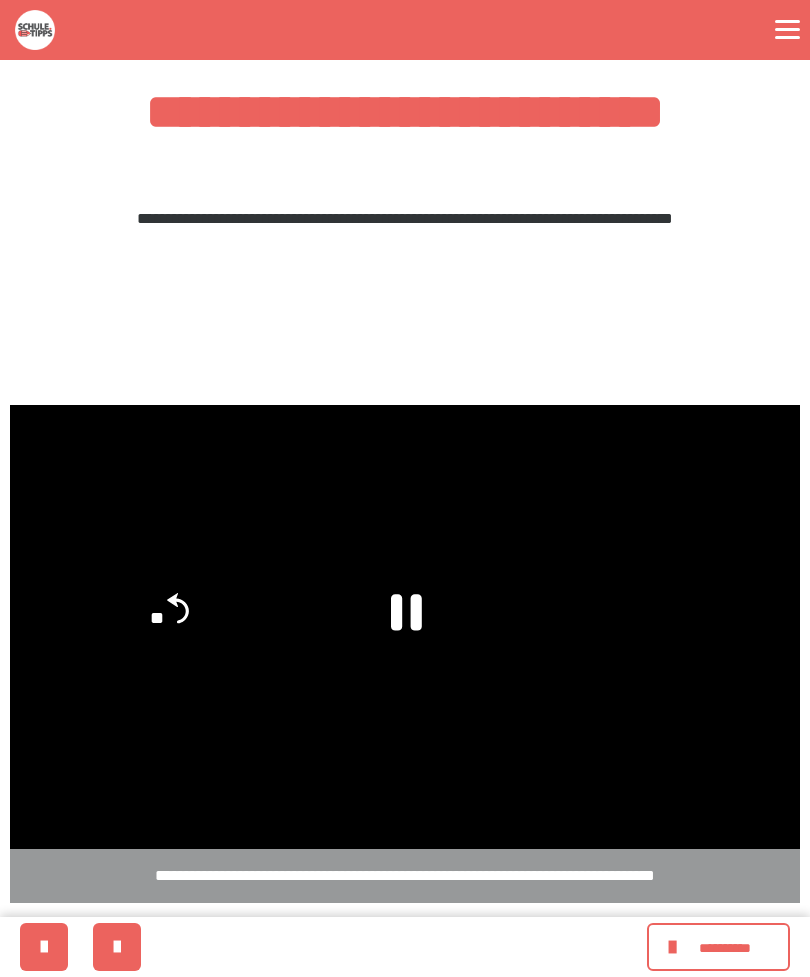 click at bounding box center (405, 627) 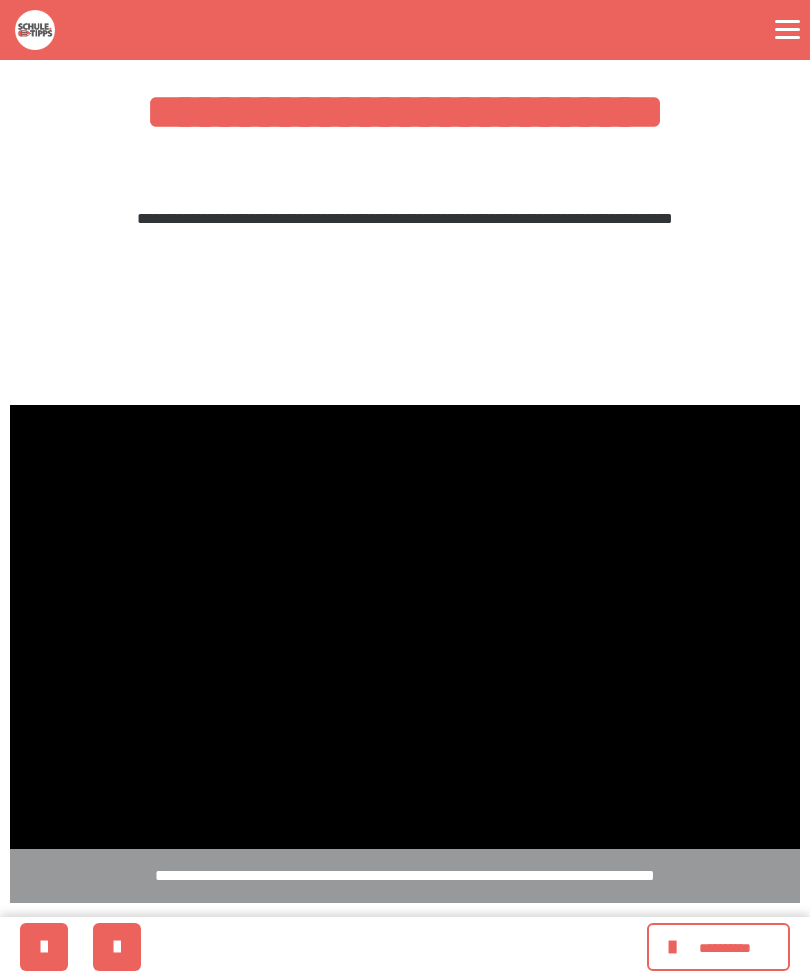 click at bounding box center [405, 627] 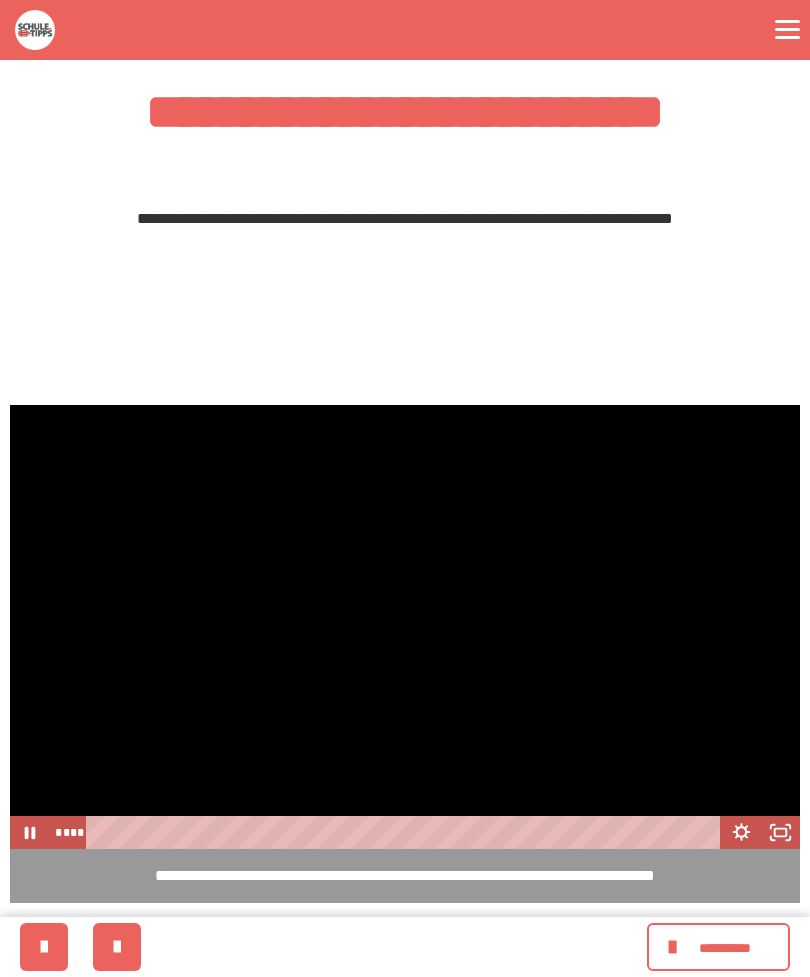 click on "**********" at bounding box center [725, 948] 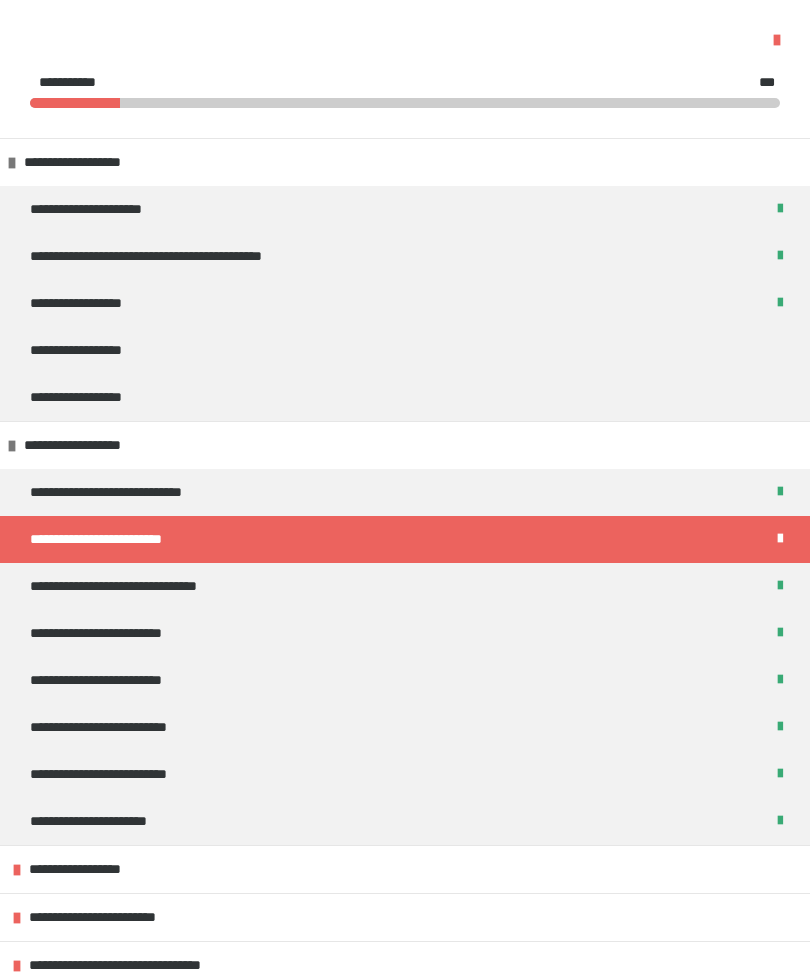 click on "**********" at bounding box center (405, 586) 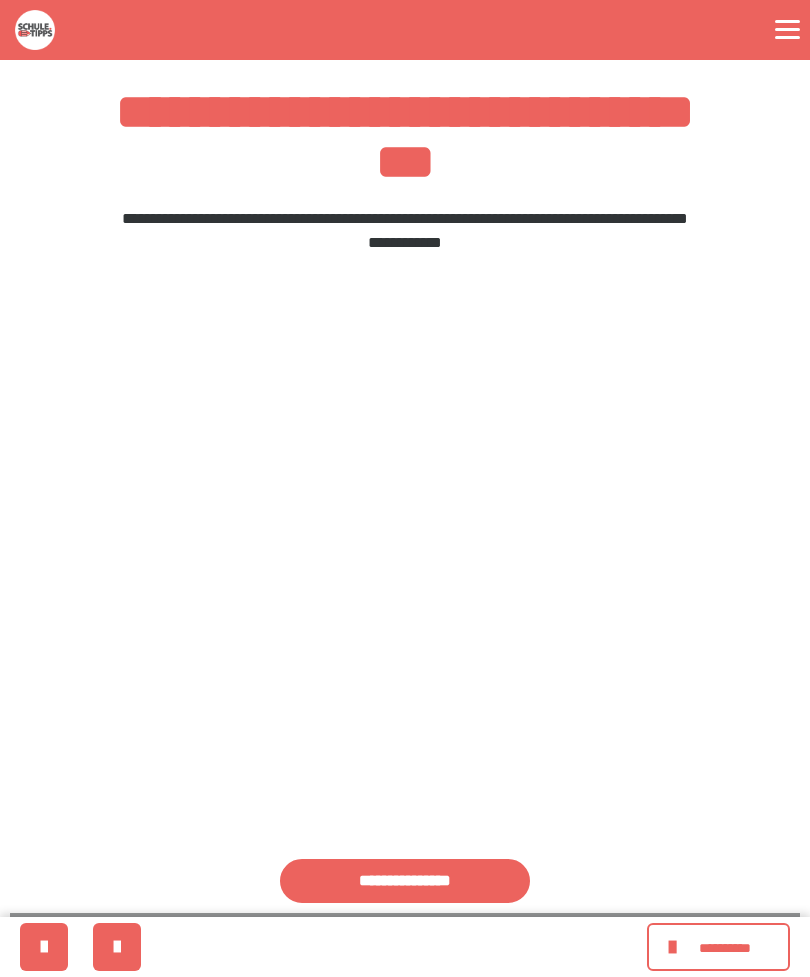 scroll, scrollTop: 0, scrollLeft: 0, axis: both 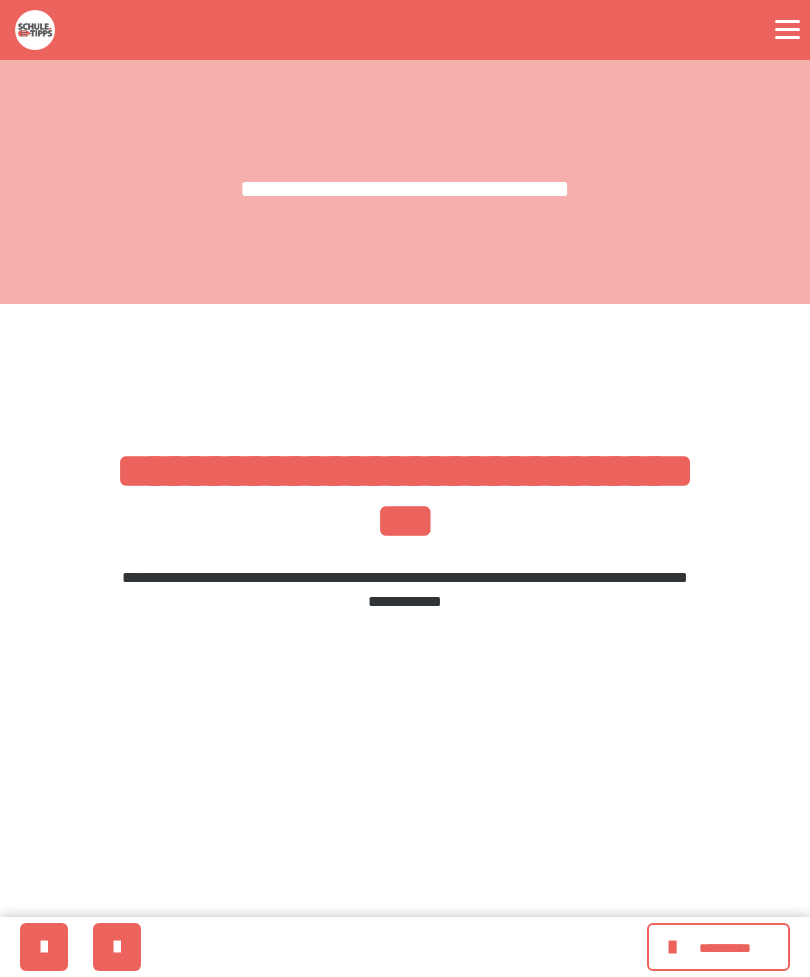 click on "**********" at bounding box center (405, 609) 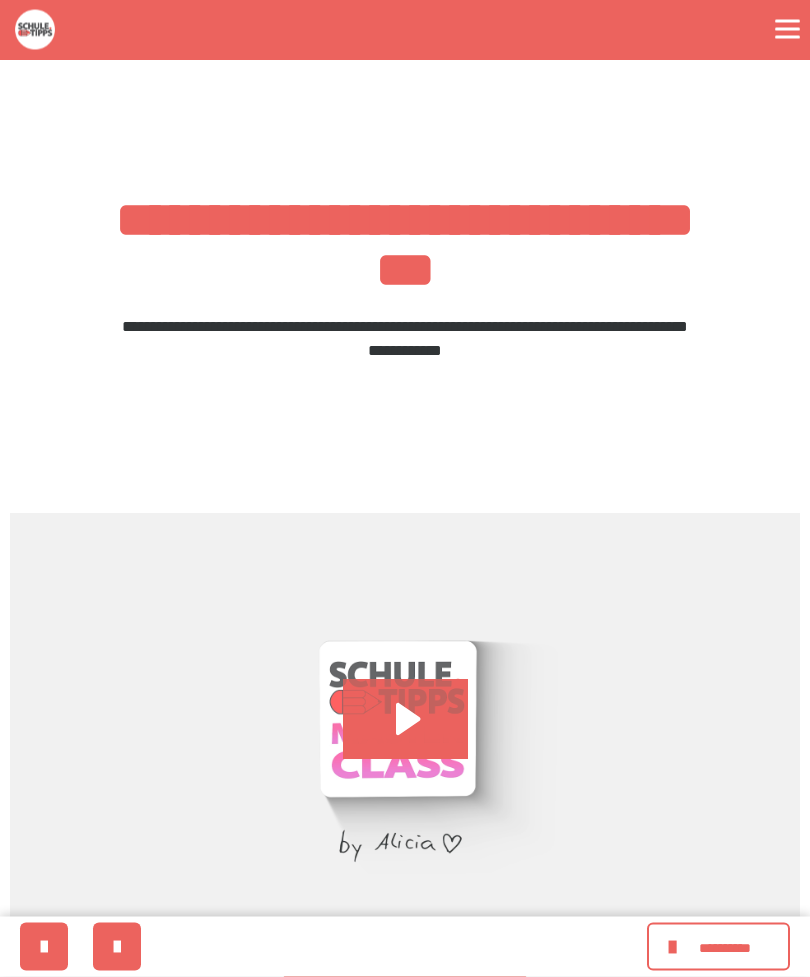 click 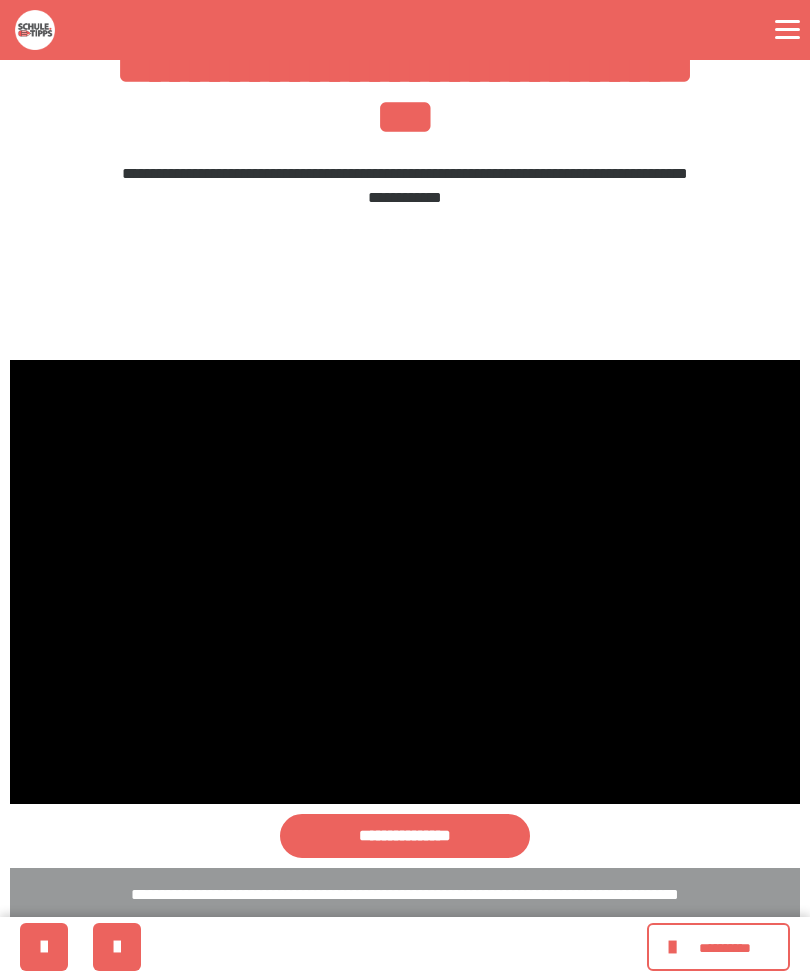 scroll, scrollTop: 419, scrollLeft: 0, axis: vertical 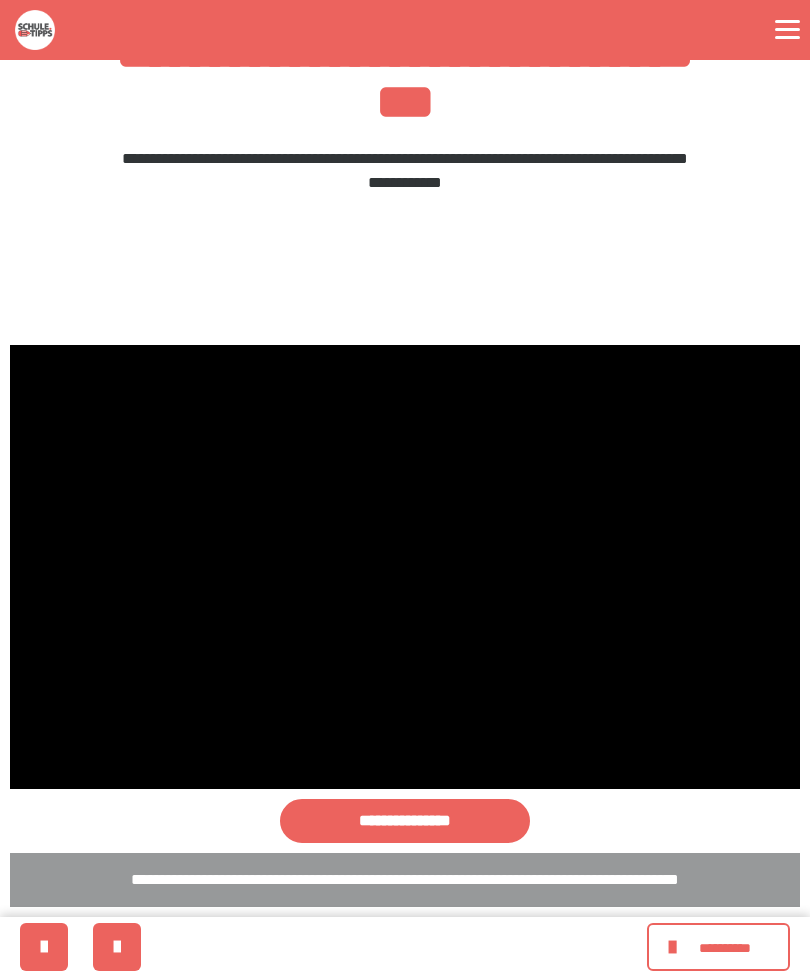 click at bounding box center (405, 567) 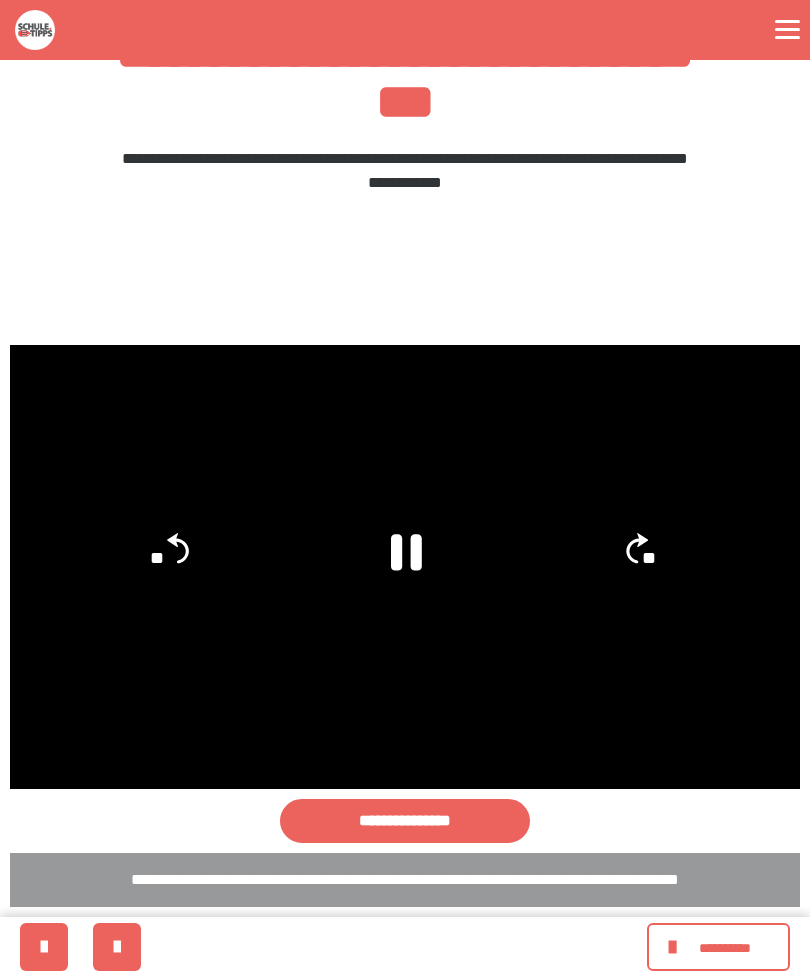 click on "**********" at bounding box center [725, 948] 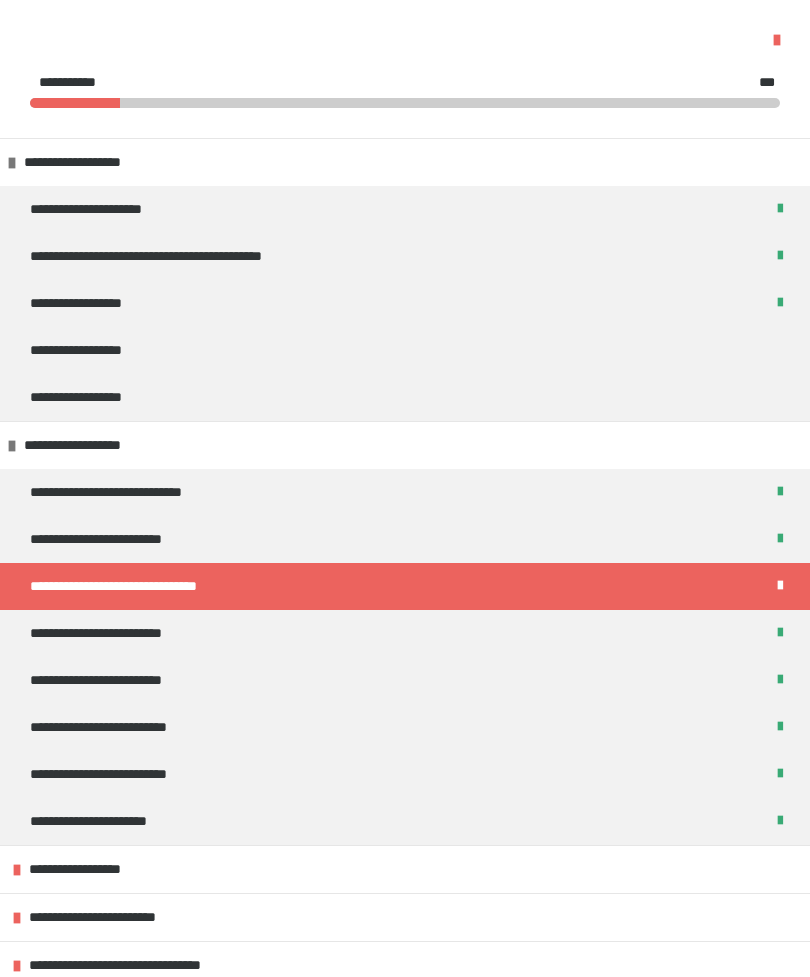 click on "**********" at bounding box center [405, 633] 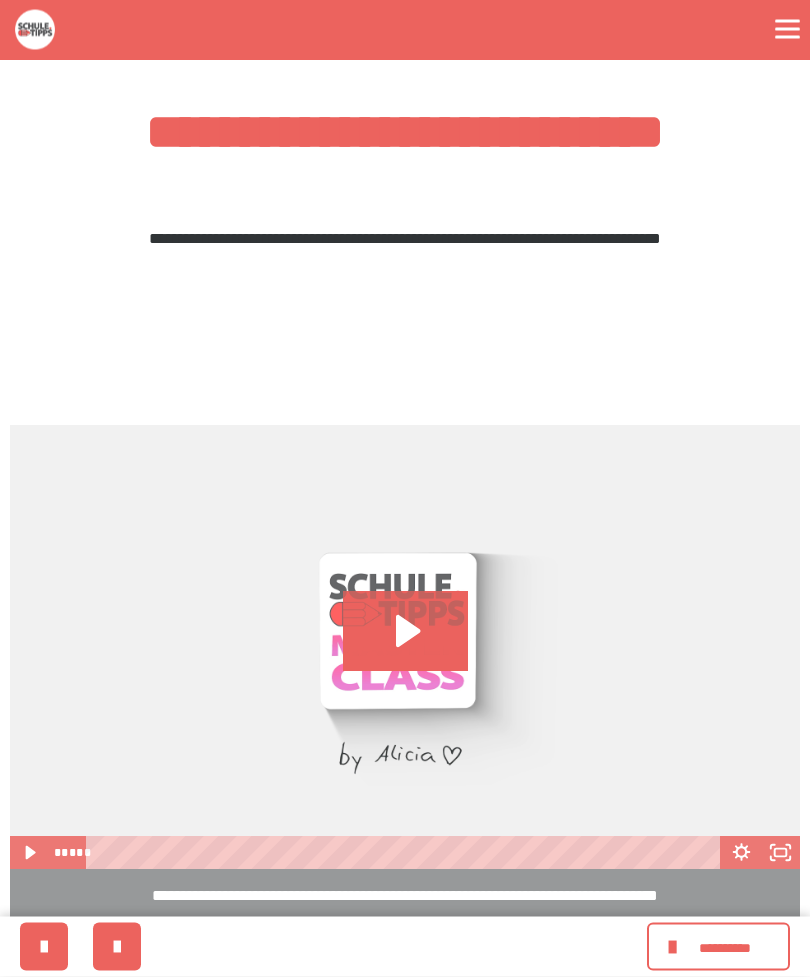 click 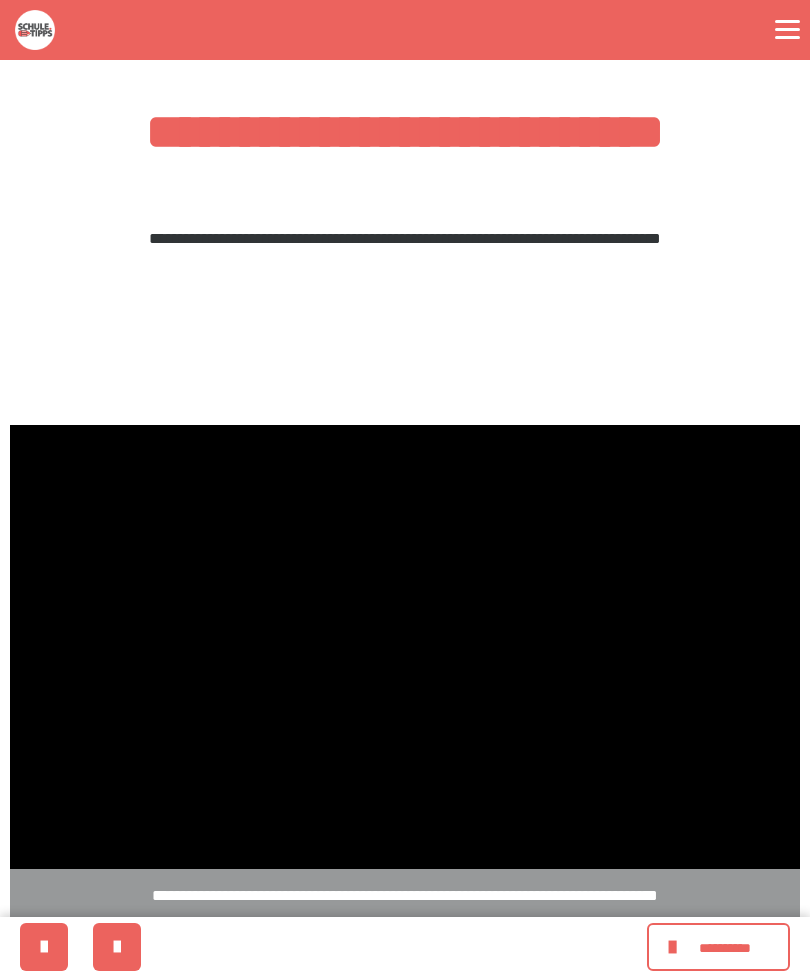 click at bounding box center (405, 200) 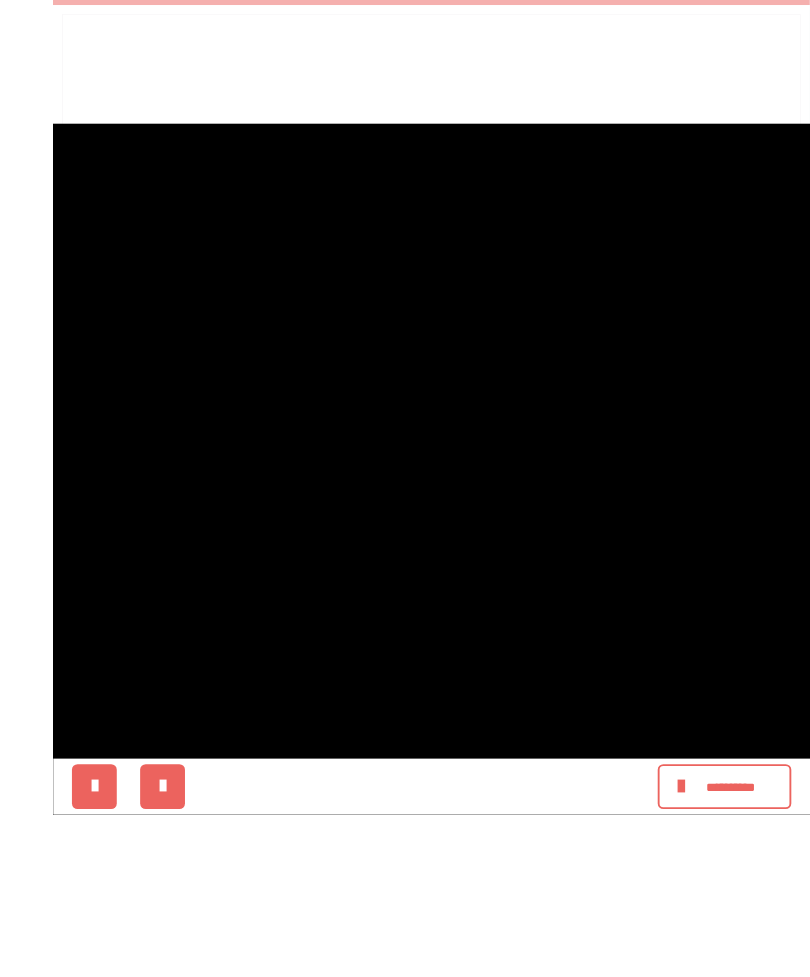 scroll, scrollTop: 359, scrollLeft: 0, axis: vertical 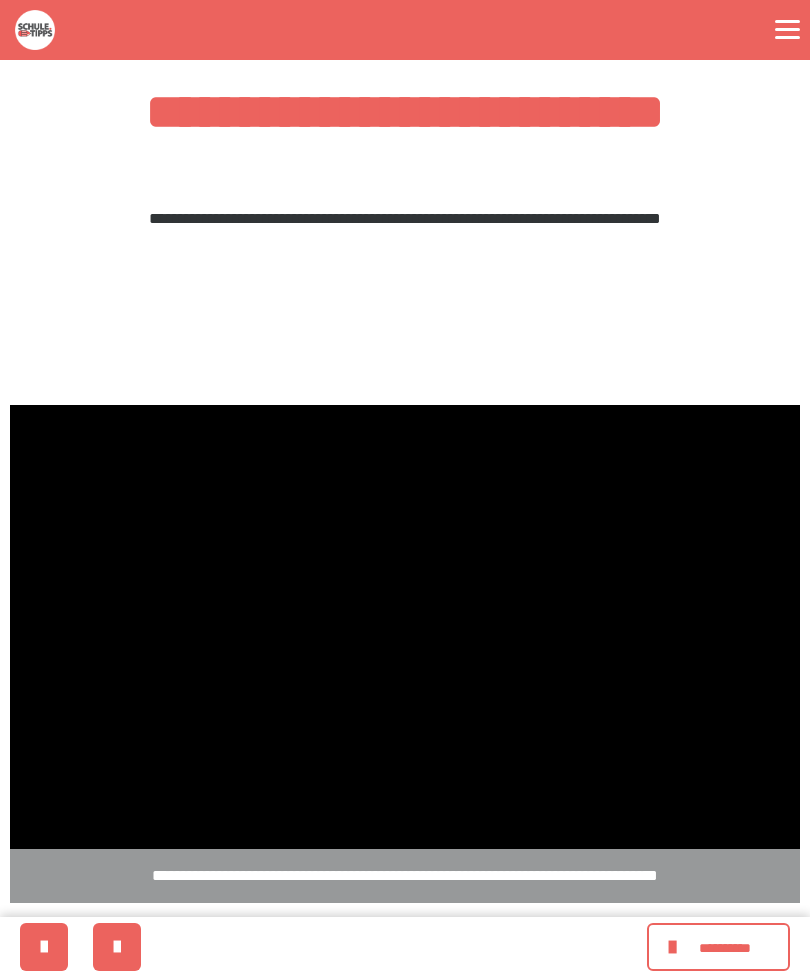 click at bounding box center (405, 180) 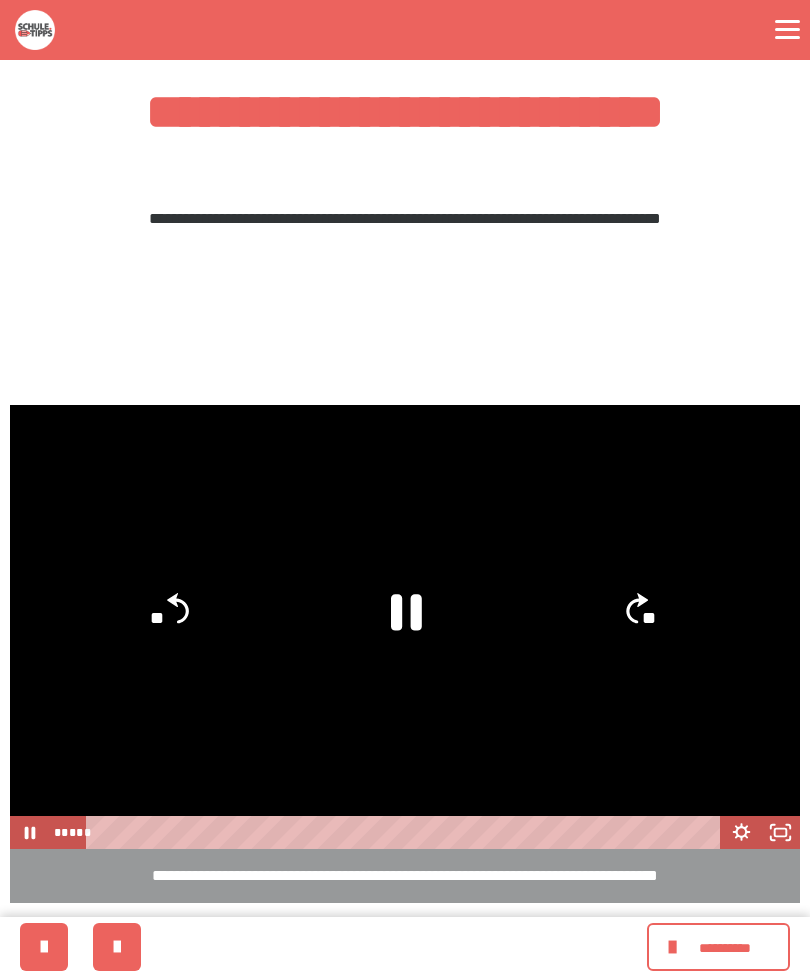 click at bounding box center (405, 627) 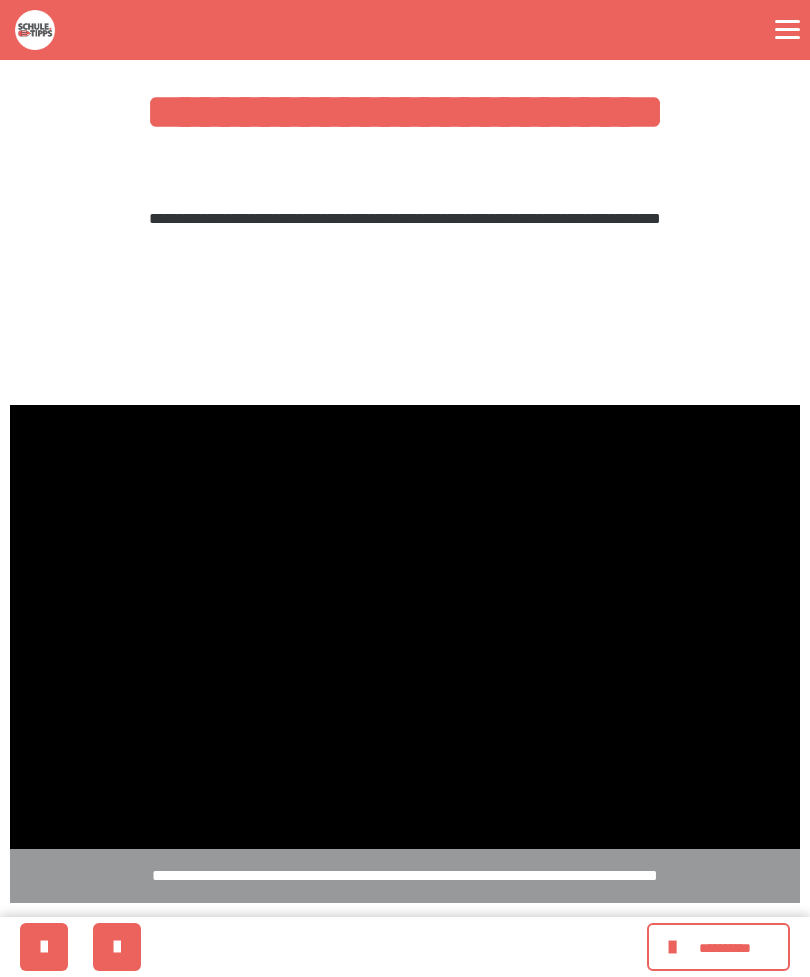 click at bounding box center [405, 627] 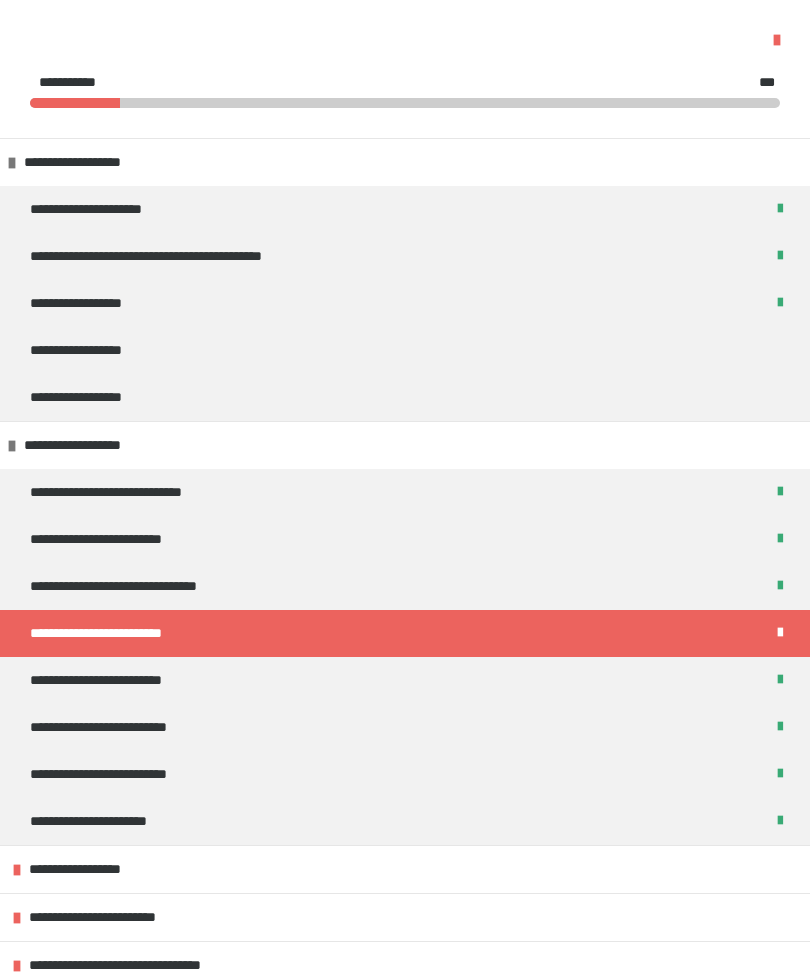 click on "**********" at bounding box center (405, 680) 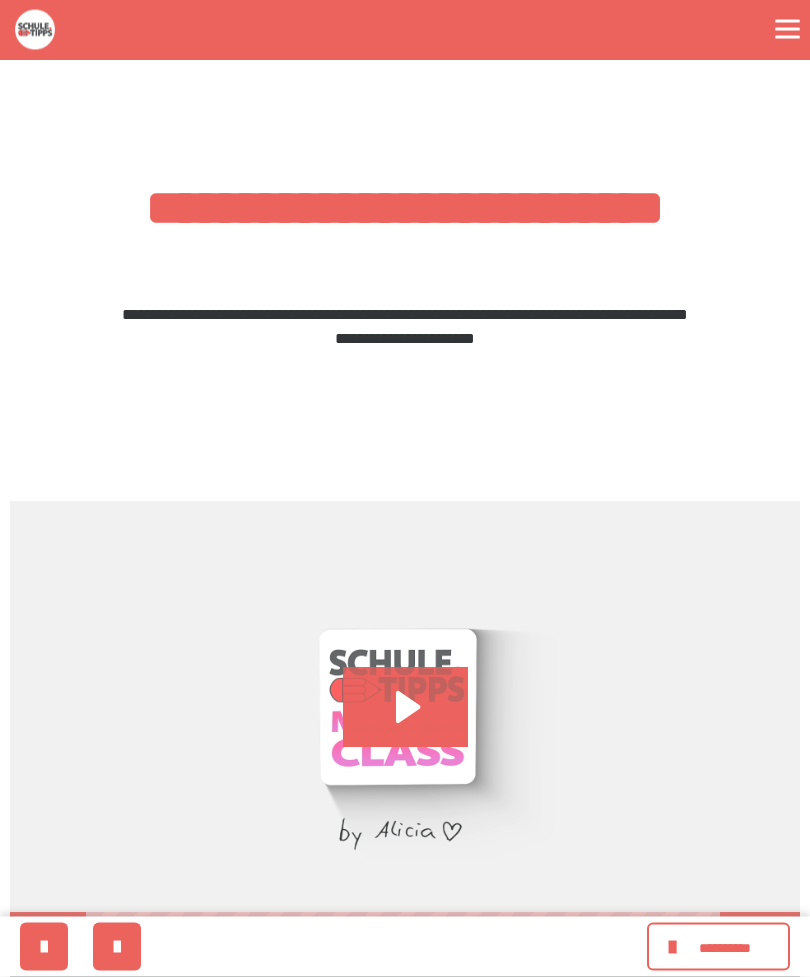 scroll, scrollTop: 263, scrollLeft: 0, axis: vertical 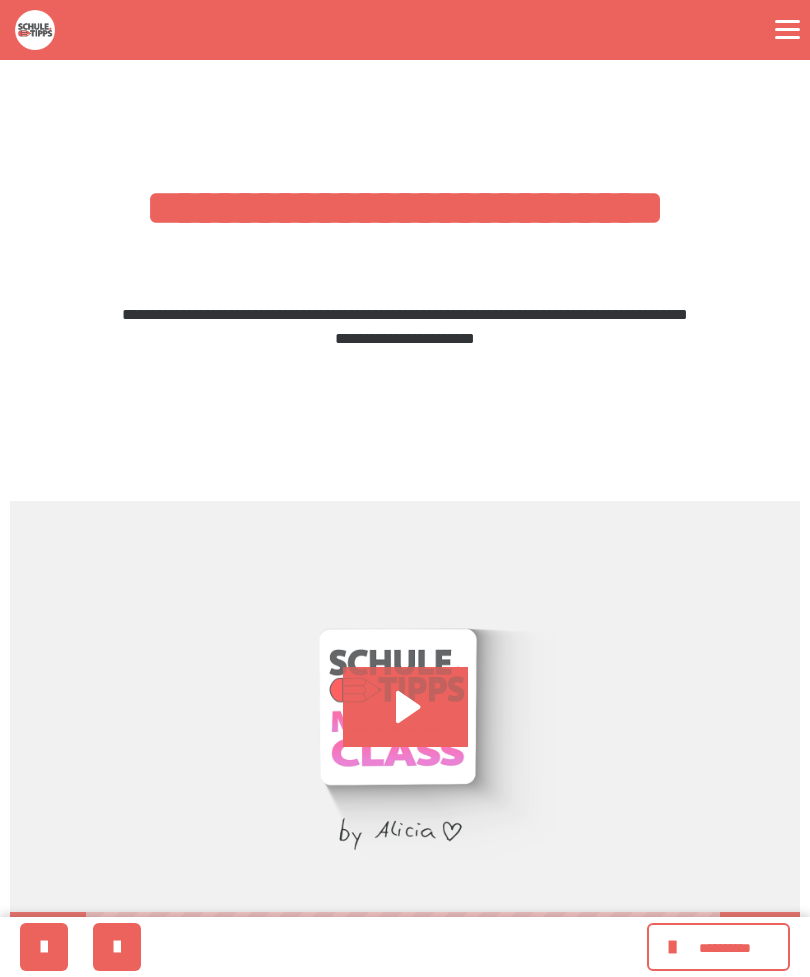 click at bounding box center [405, 723] 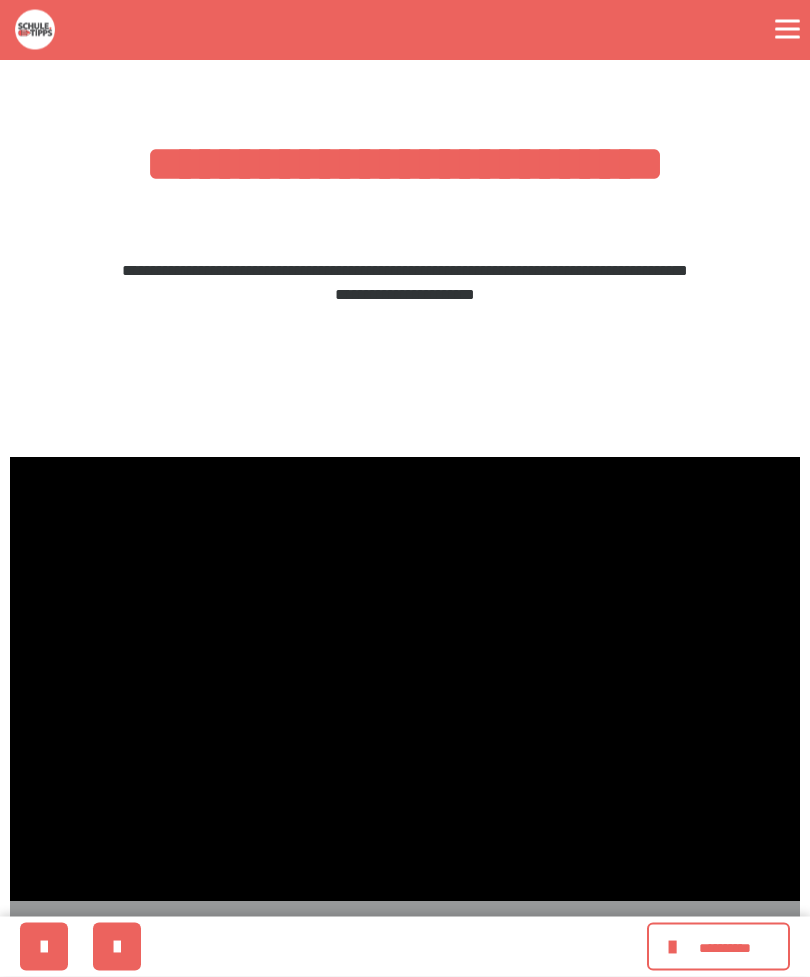scroll, scrollTop: 359, scrollLeft: 0, axis: vertical 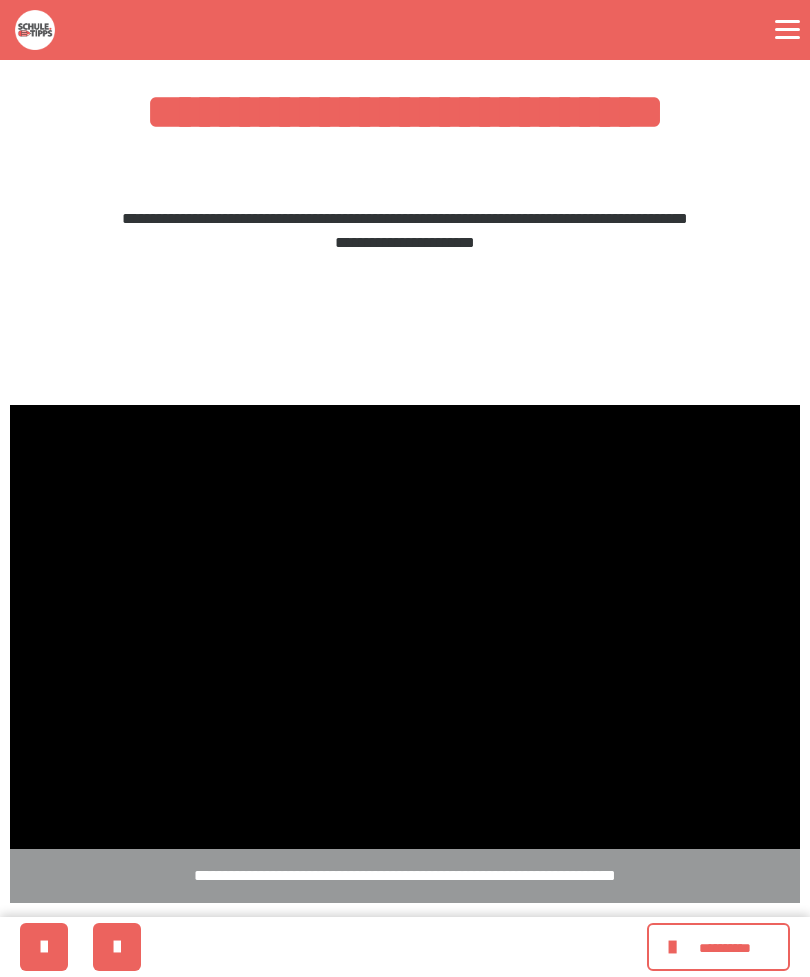 click at bounding box center (675, 947) 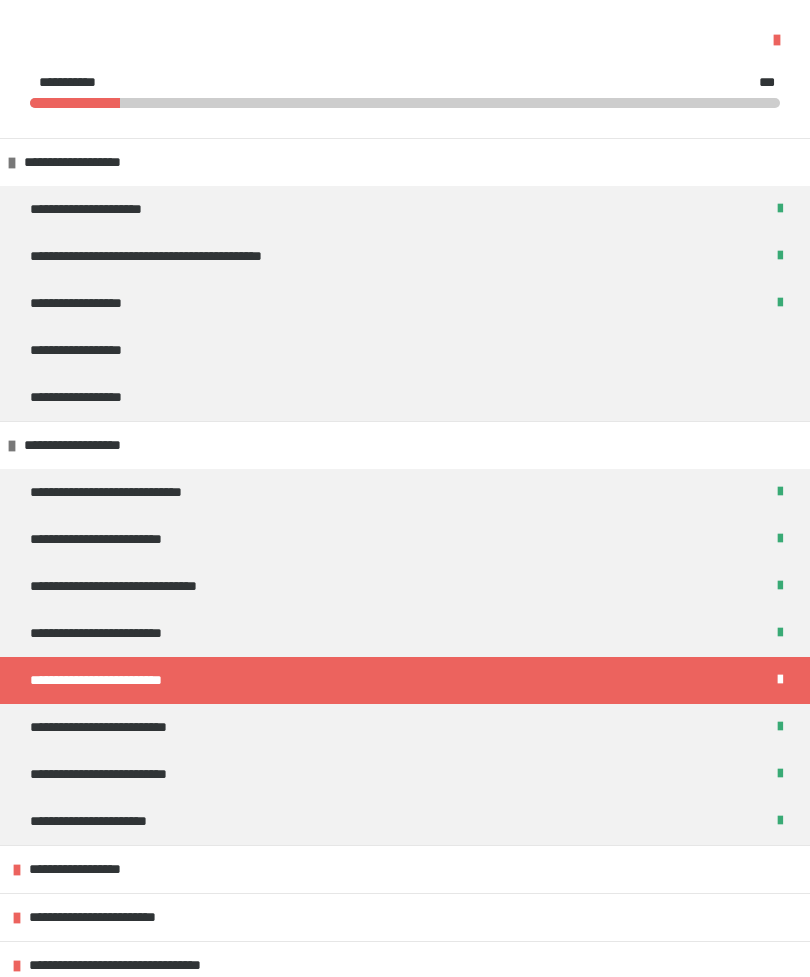 click on "**********" at bounding box center (405, 774) 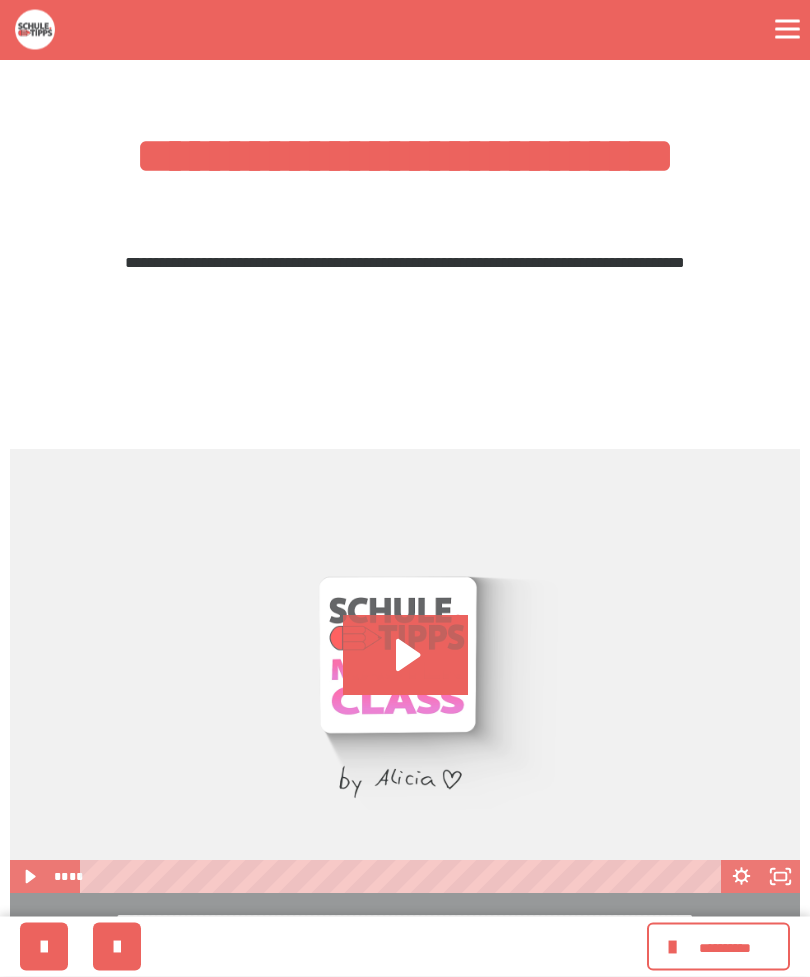 click at bounding box center (405, 672) 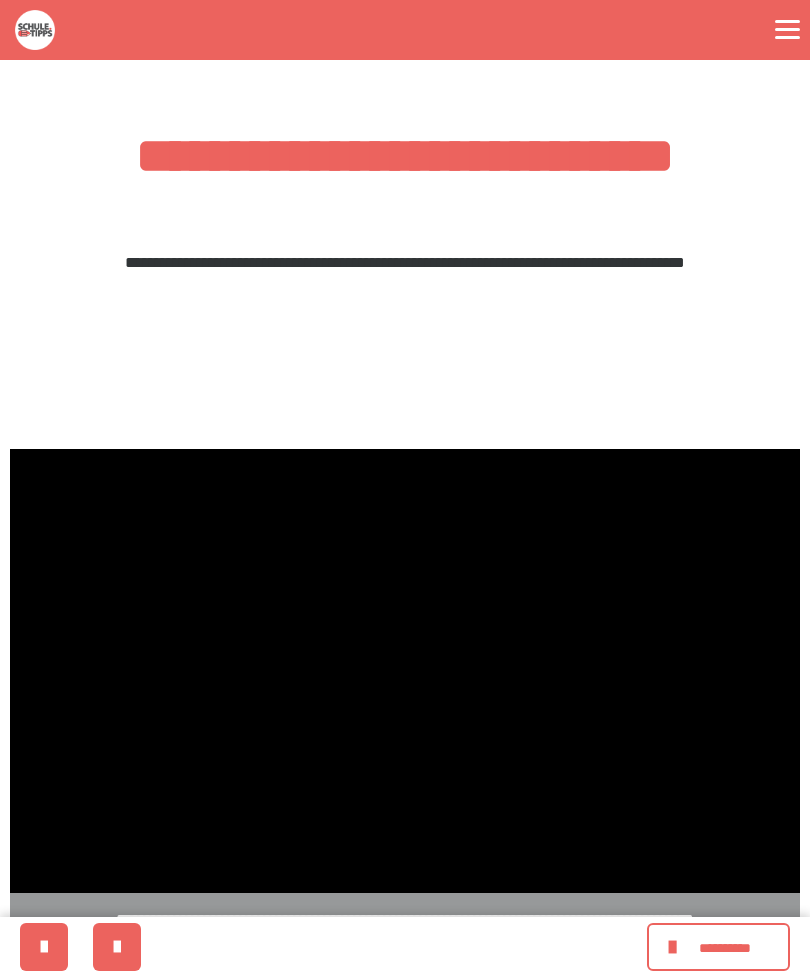 click at bounding box center (405, 671) 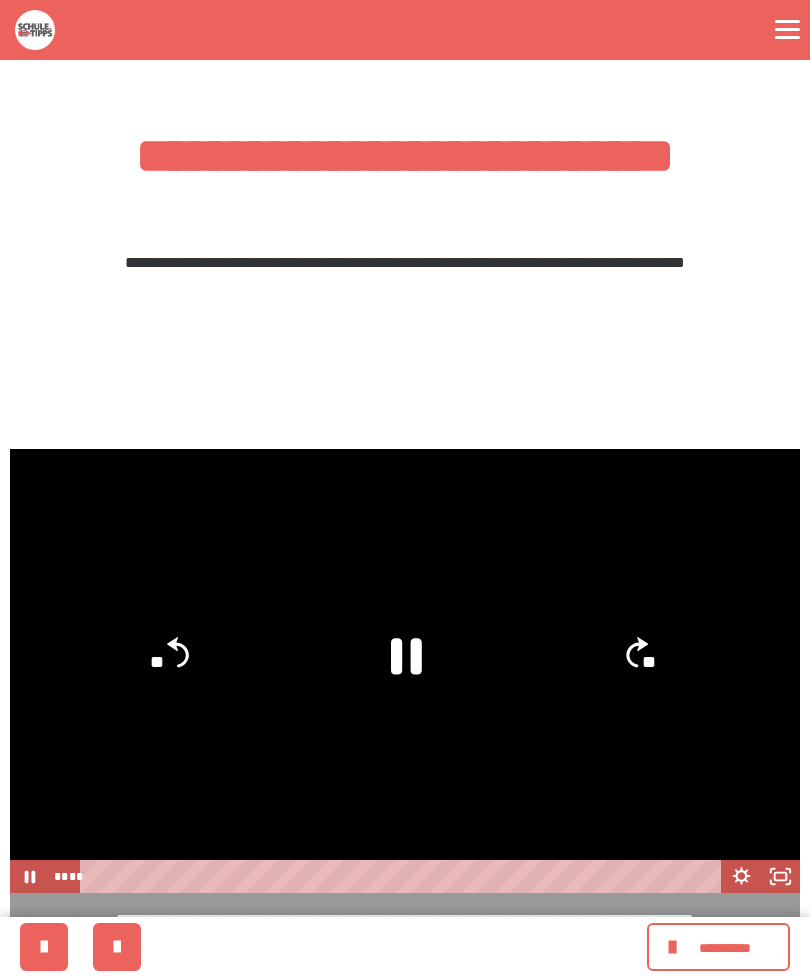 click on "**********" at bounding box center [718, 947] 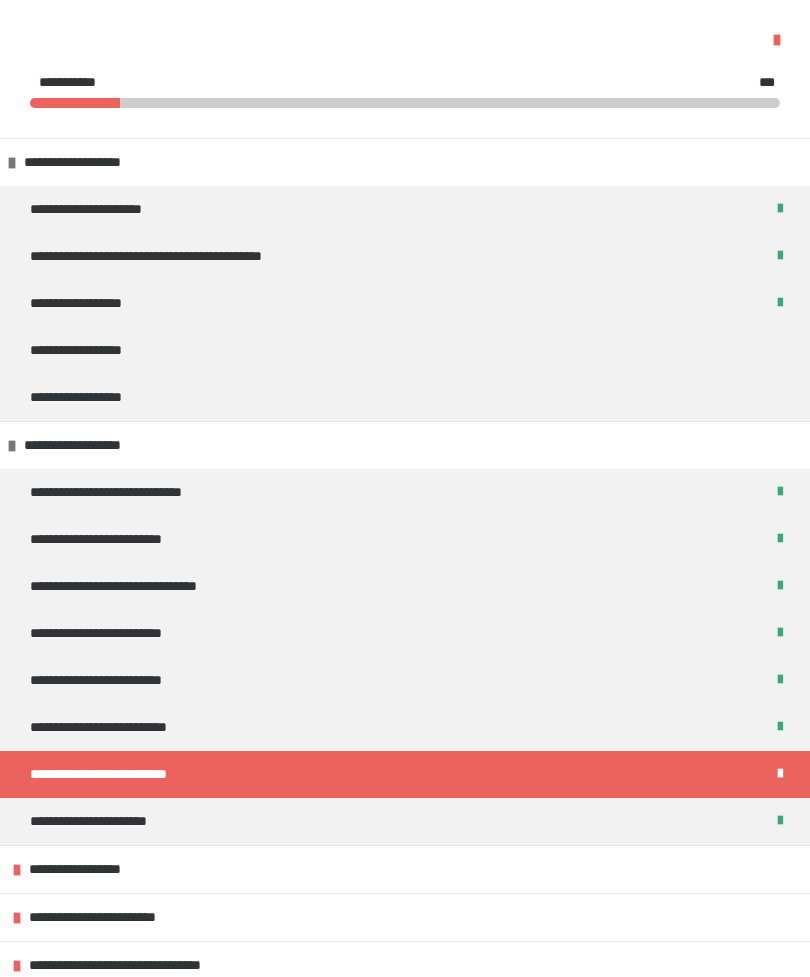 click on "**********" at bounding box center [405, 821] 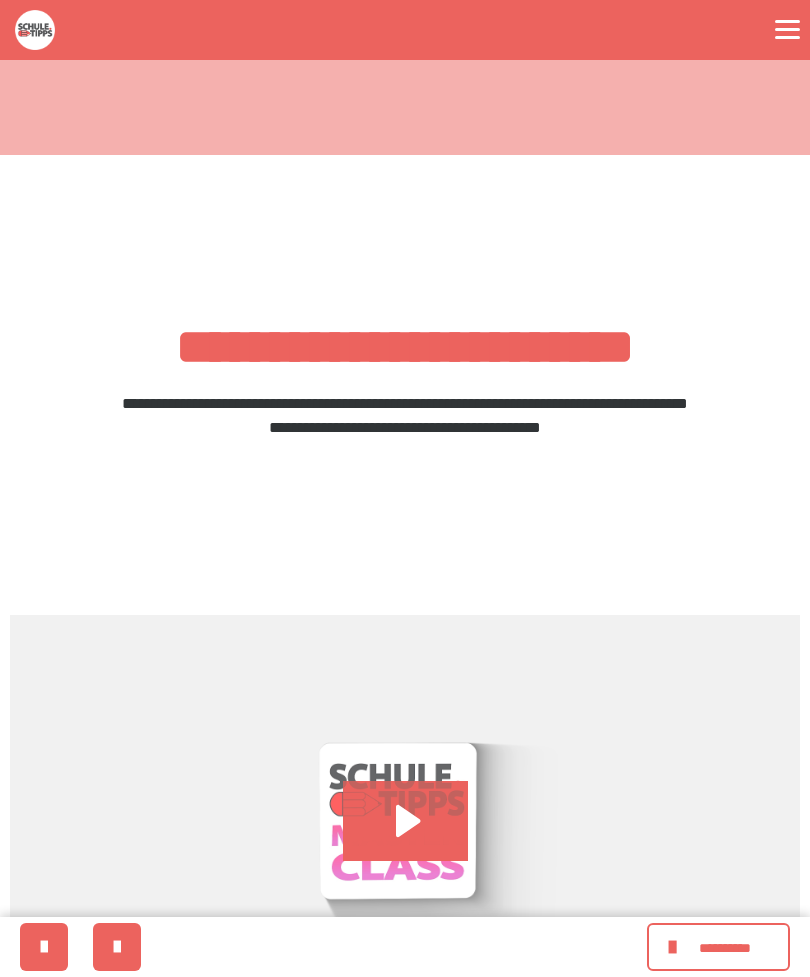 scroll, scrollTop: 359, scrollLeft: 0, axis: vertical 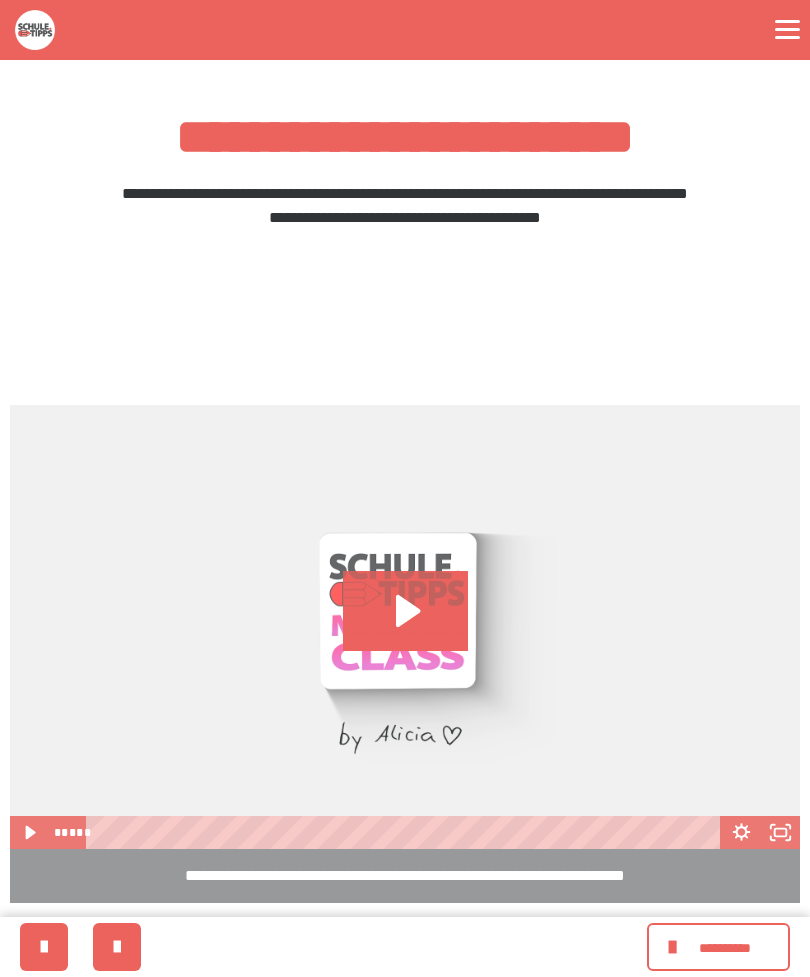 click at bounding box center (405, 627) 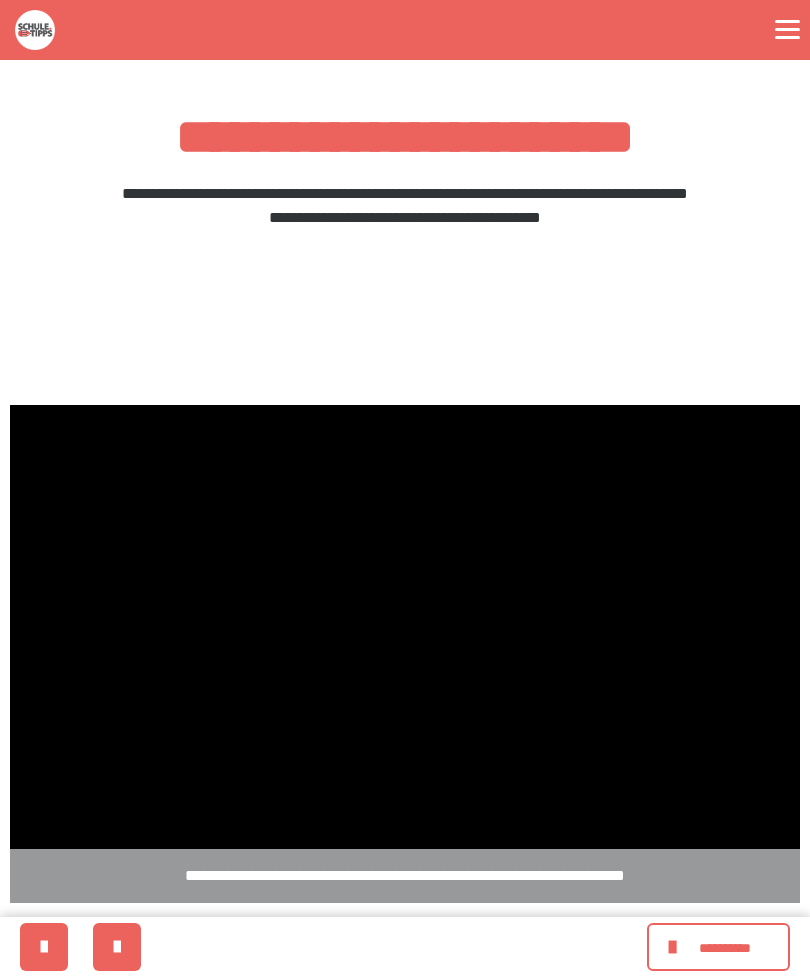 click on "**********" at bounding box center [725, 948] 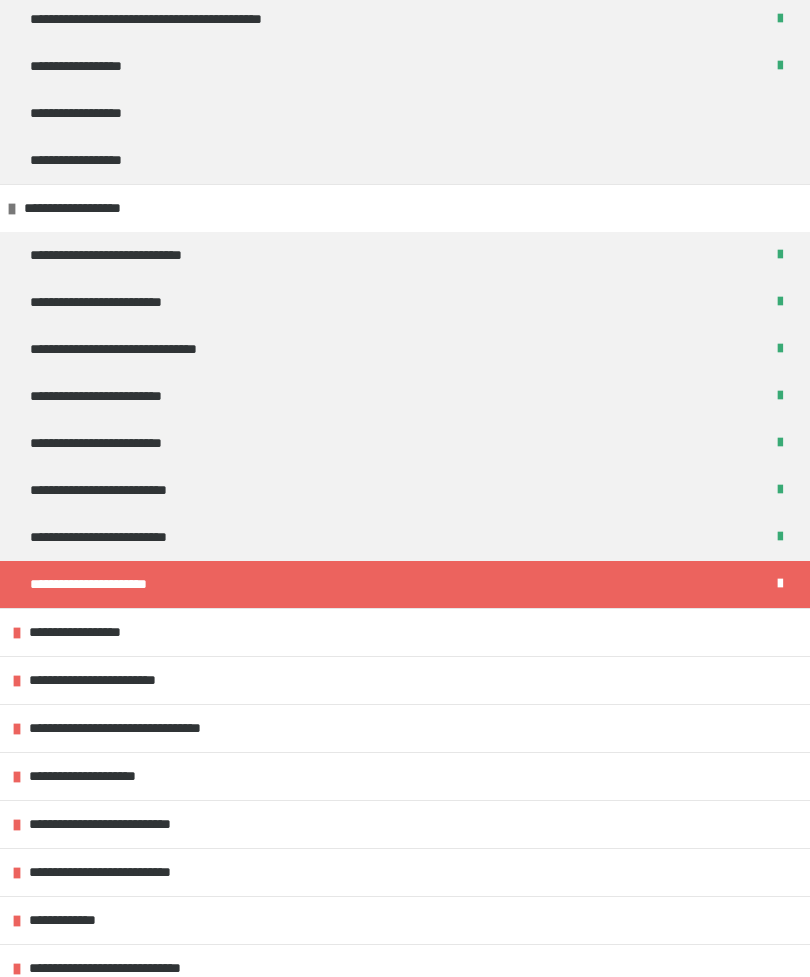 scroll, scrollTop: 218, scrollLeft: 0, axis: vertical 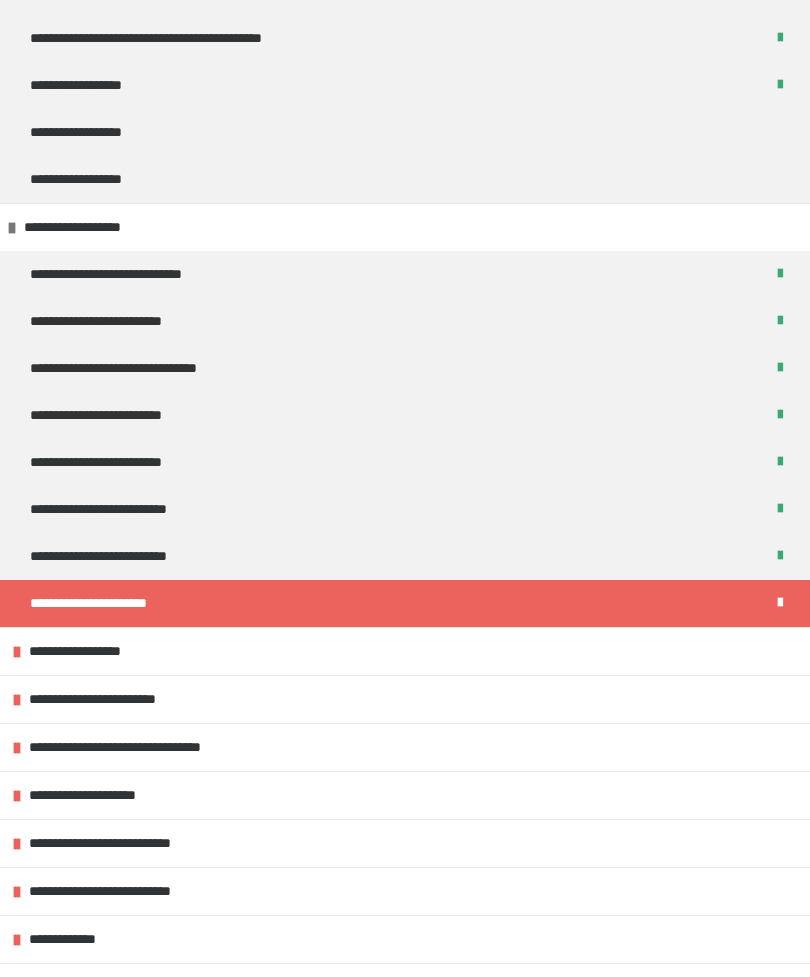 click on "**********" at bounding box center [405, 651] 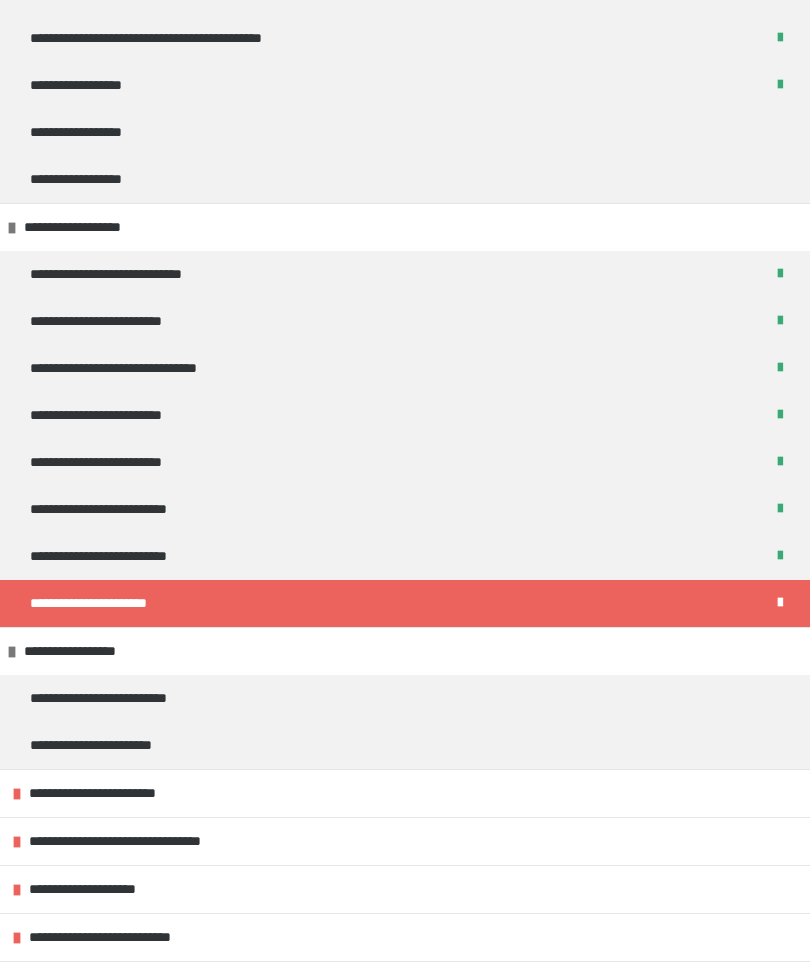 click on "**********" at bounding box center [405, 651] 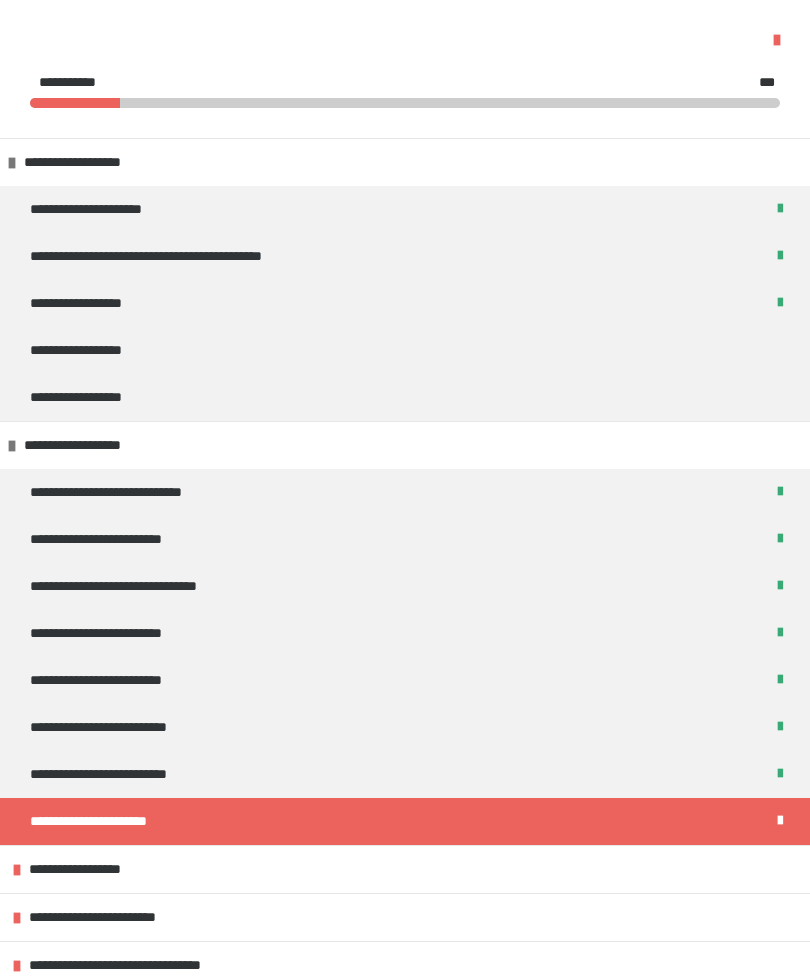 scroll, scrollTop: 0, scrollLeft: 0, axis: both 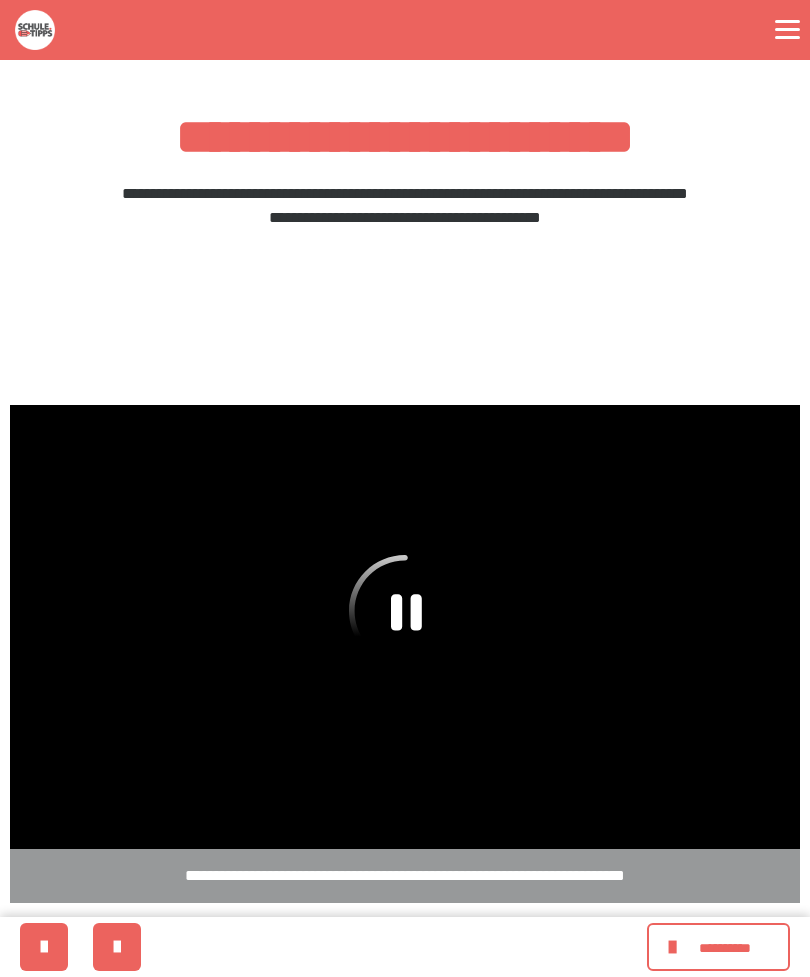 click 